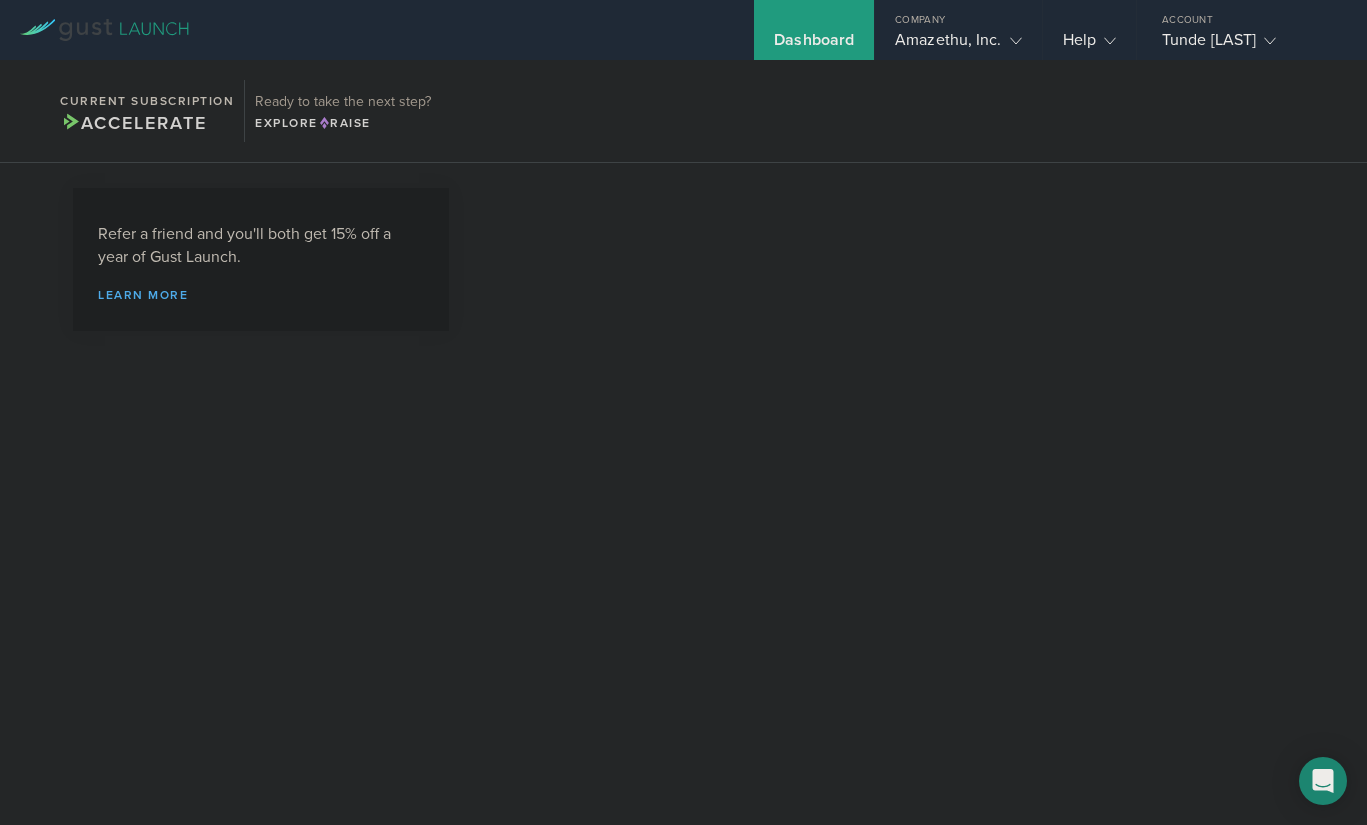scroll, scrollTop: 0, scrollLeft: 0, axis: both 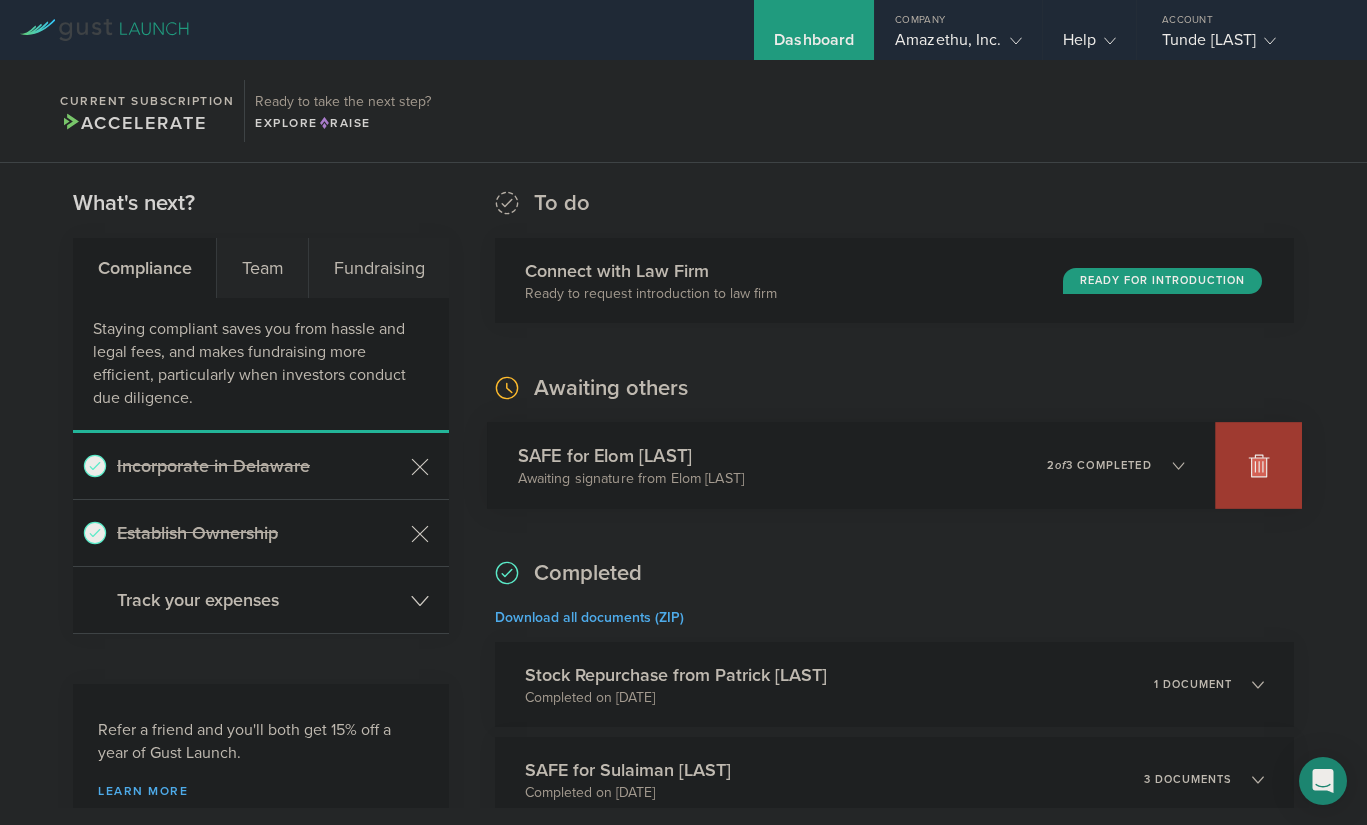 click at bounding box center [1258, 465] 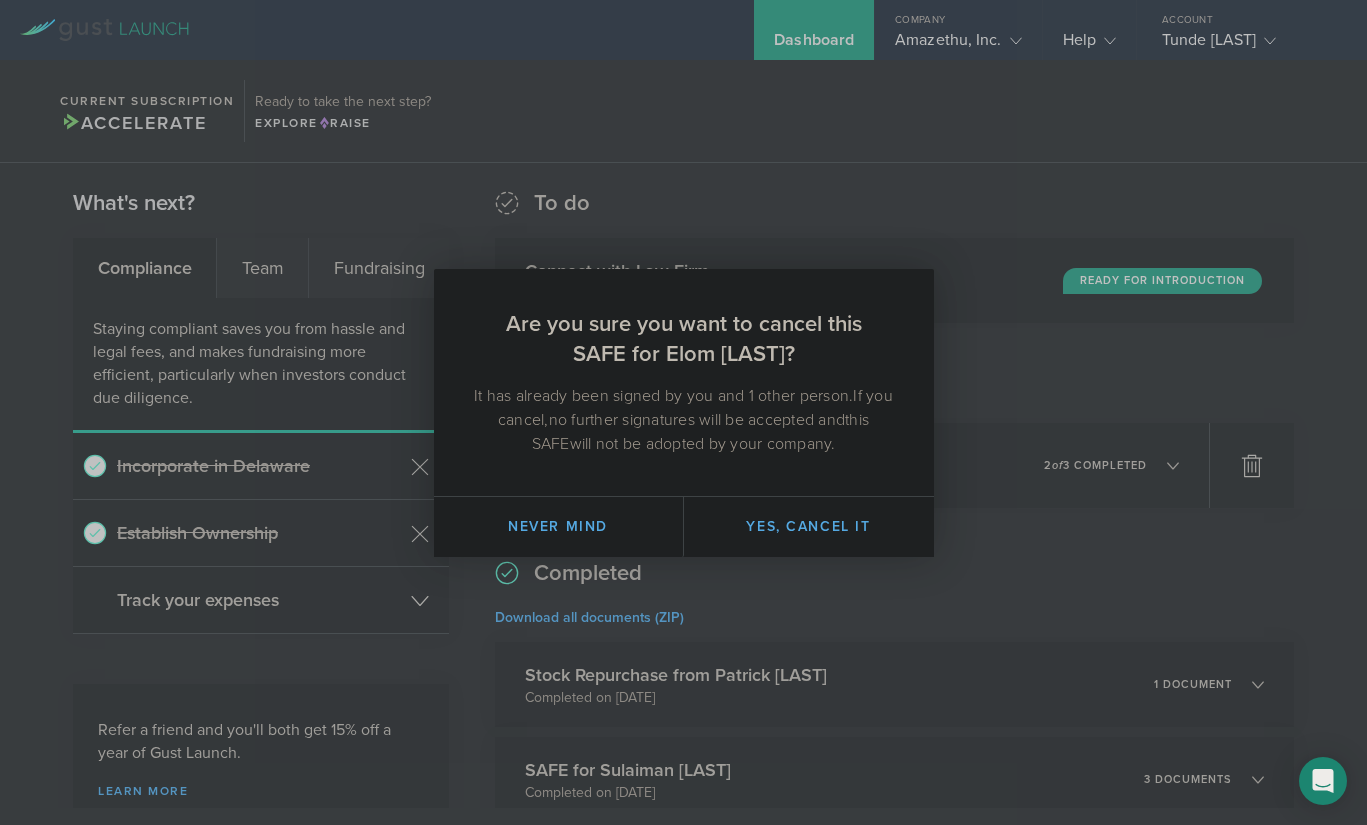 drag, startPoint x: 1366, startPoint y: 460, endPoint x: 1321, endPoint y: 476, distance: 47.759815 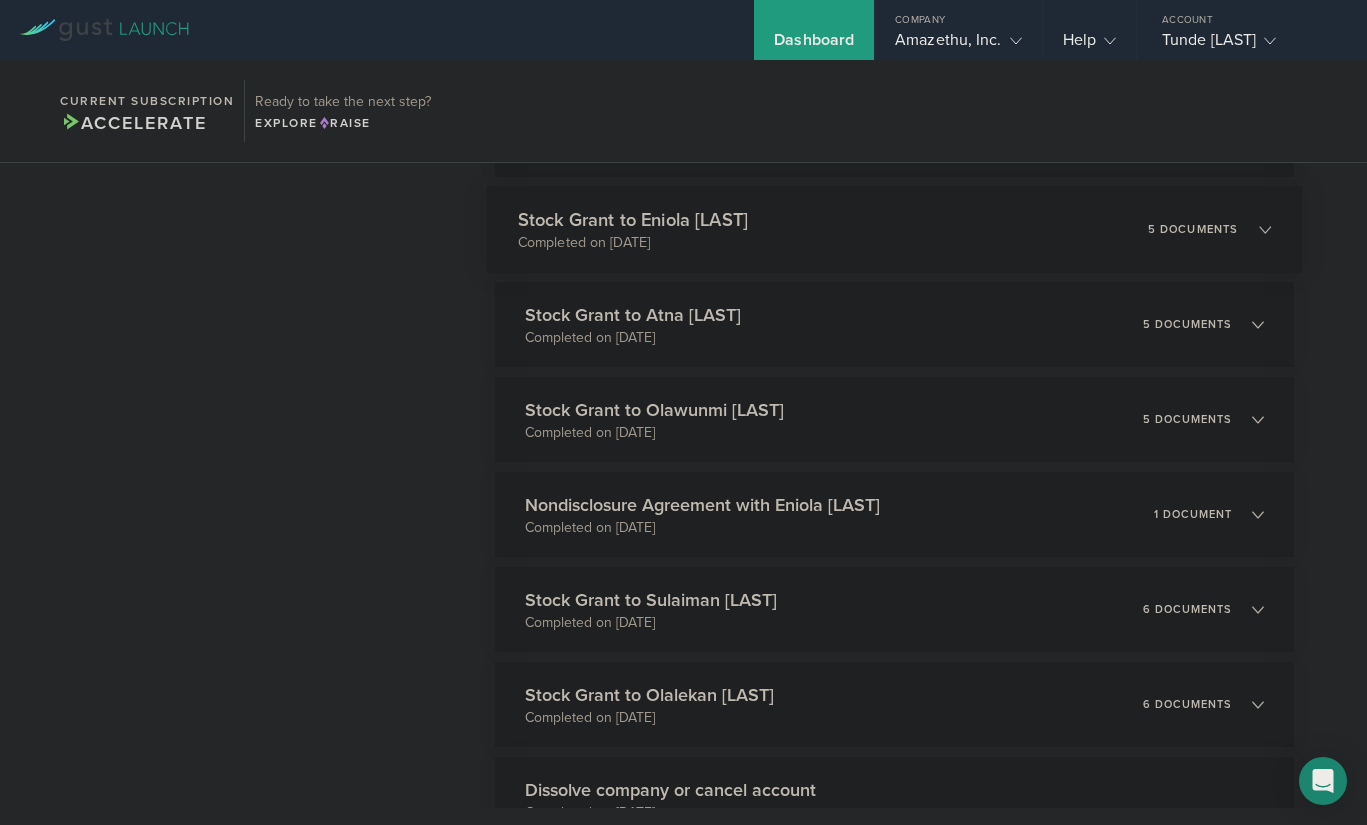 scroll, scrollTop: 1400, scrollLeft: 0, axis: vertical 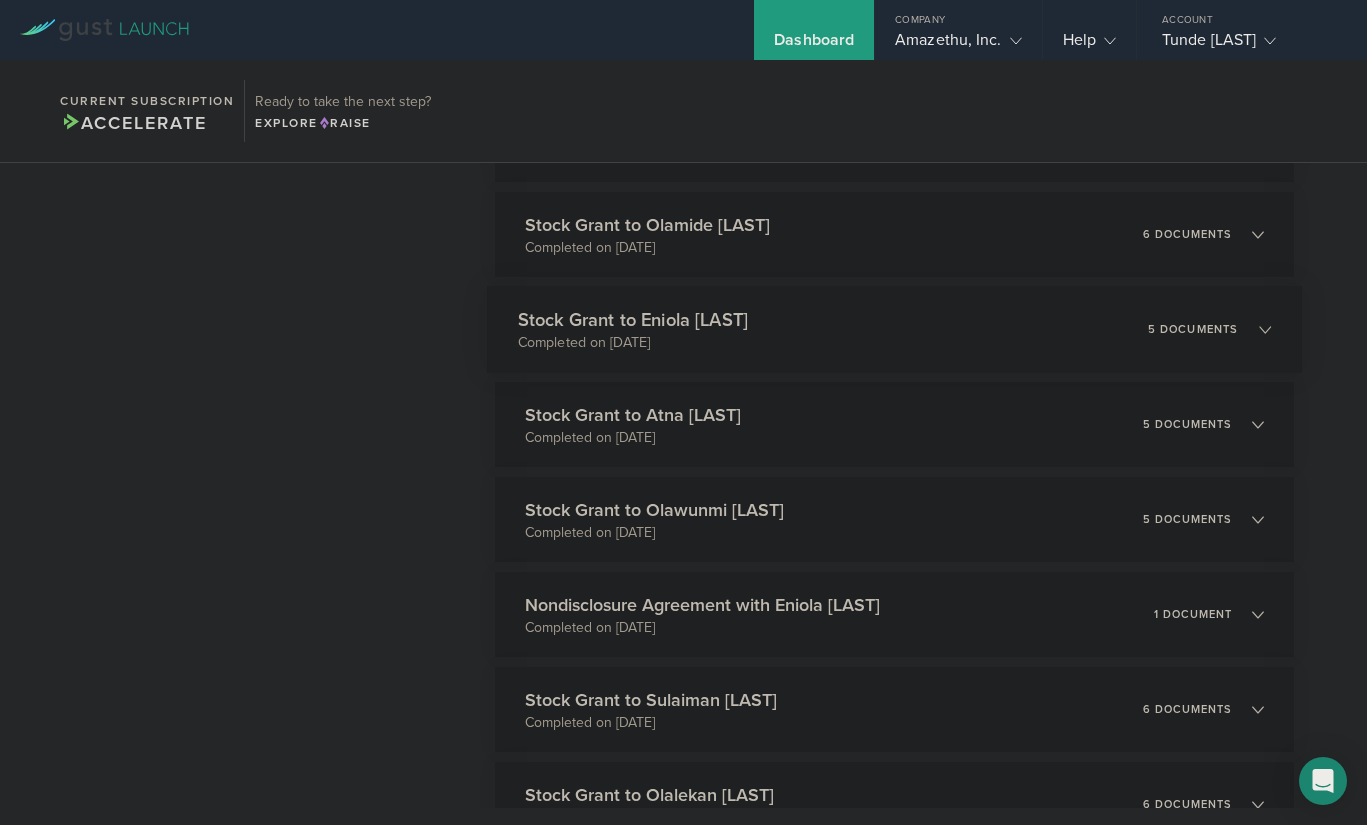 click on "Stock Grant to Eniola [LAST] Completed on [DATE]  5 documents" at bounding box center (894, 329) 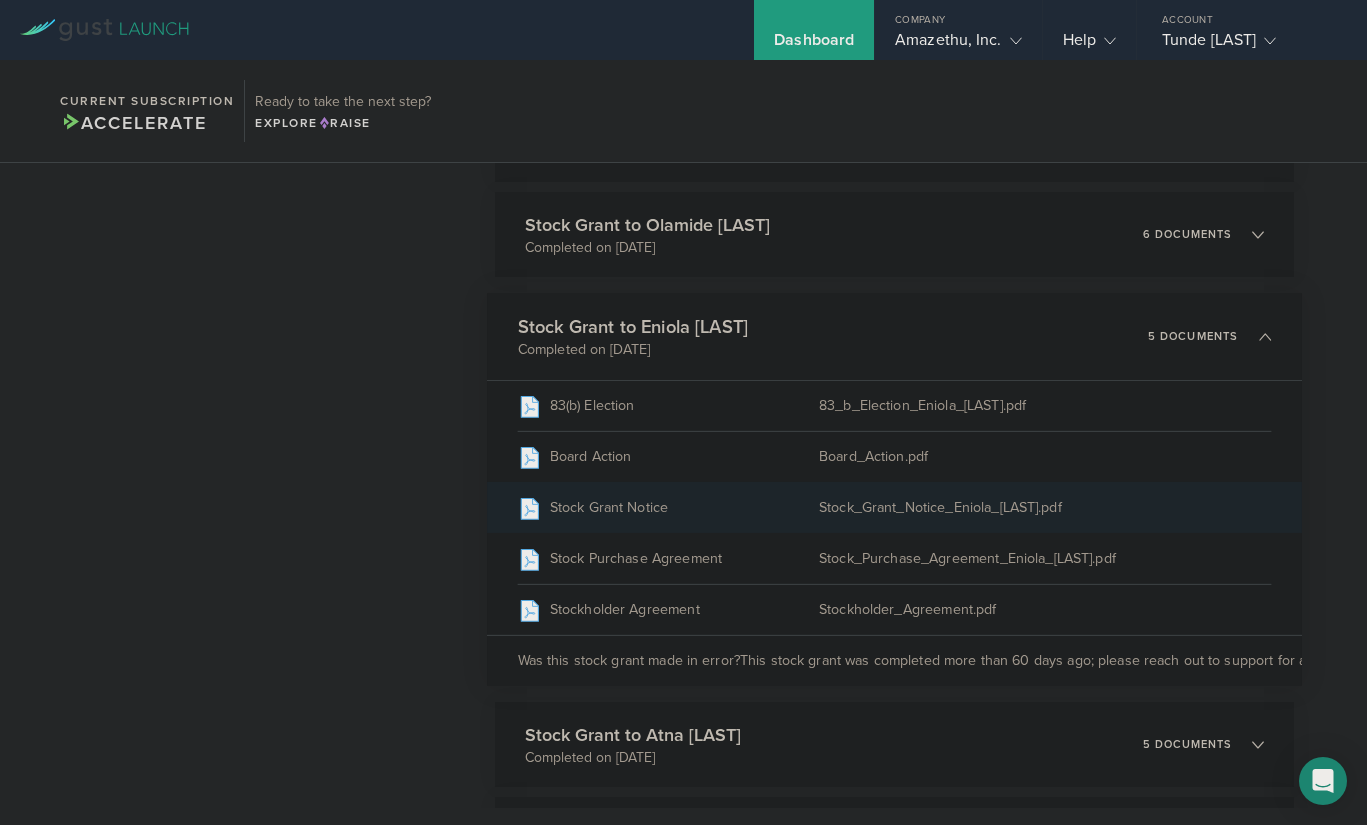 click on "Stock_Grant_Notice_Eniola_[LAST].pdf" at bounding box center [1045, 508] 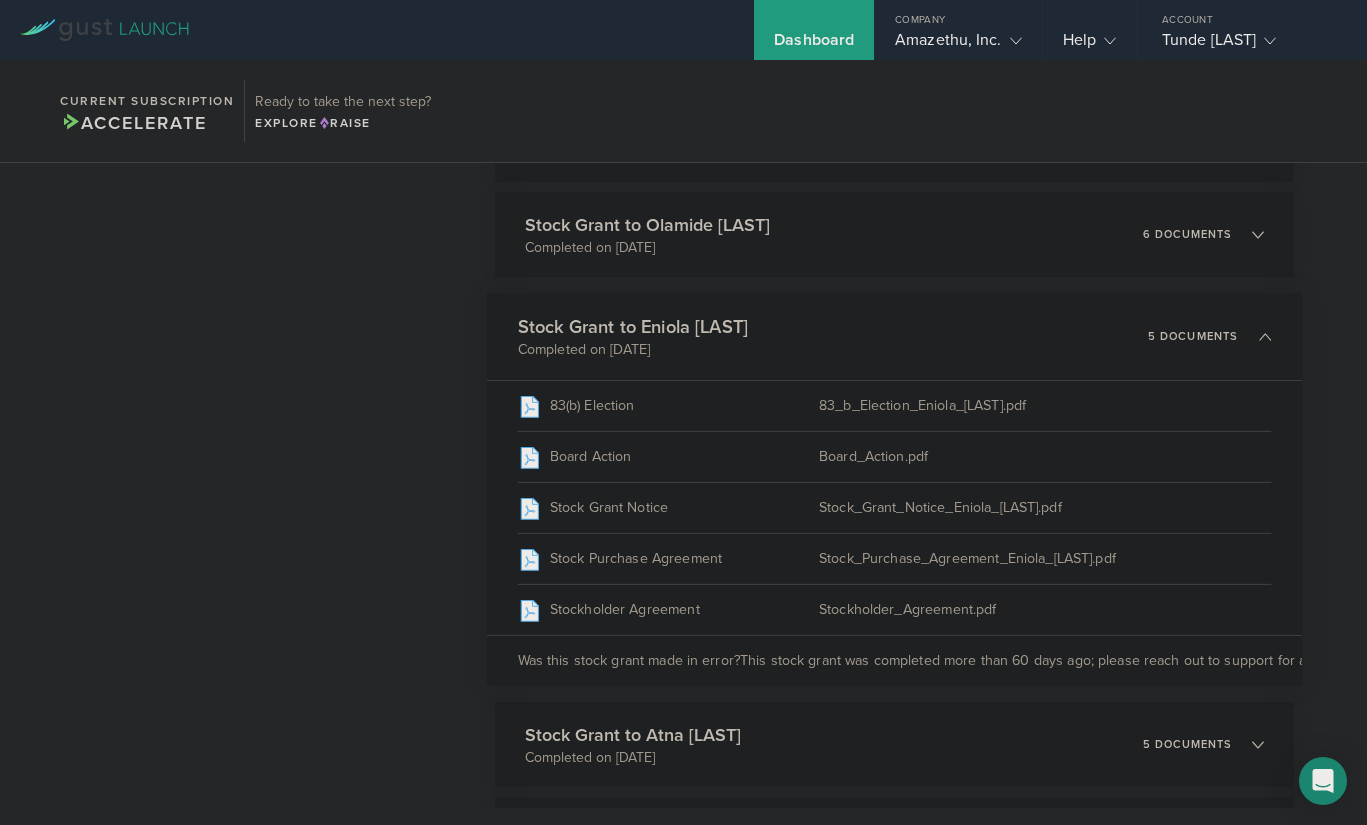 click on "5 documents" at bounding box center (1209, 337) 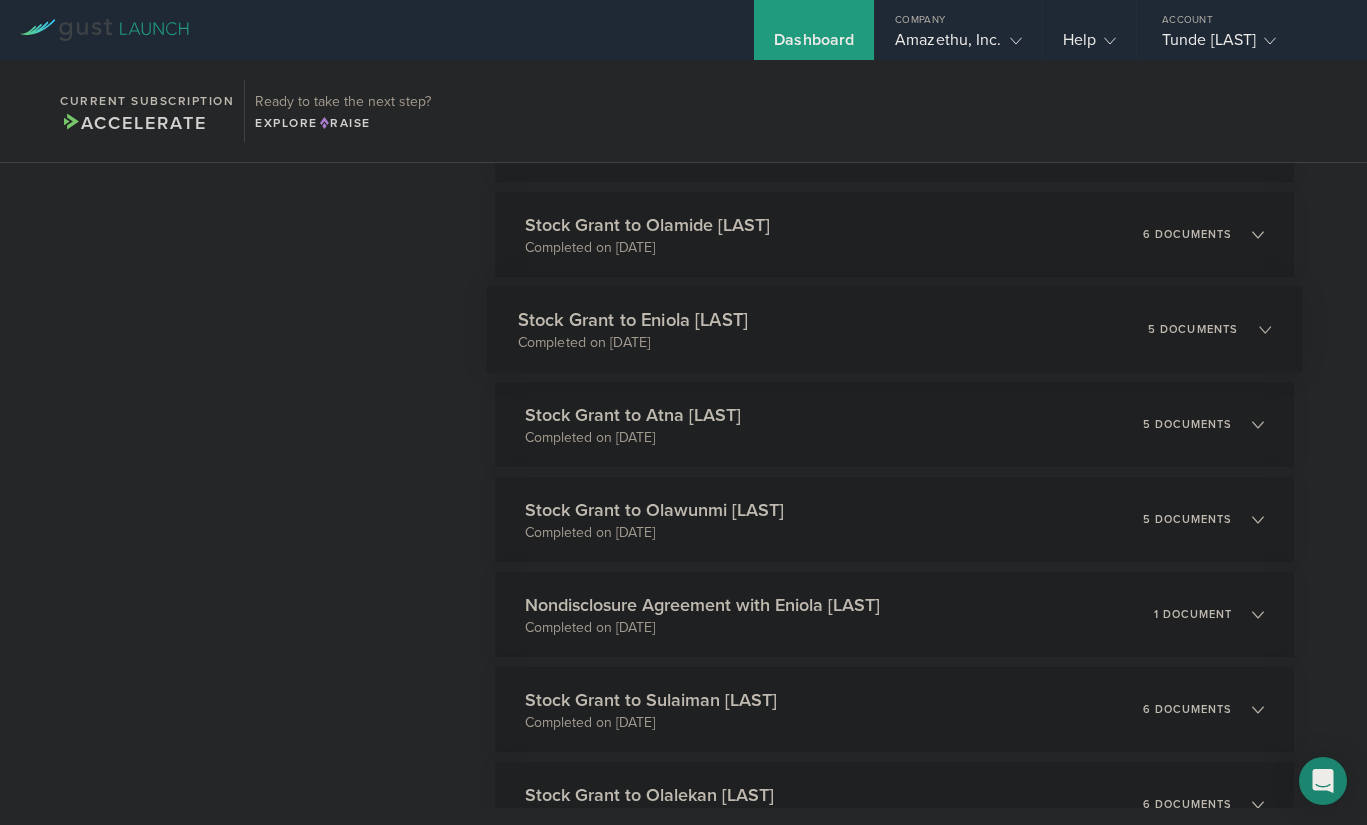click 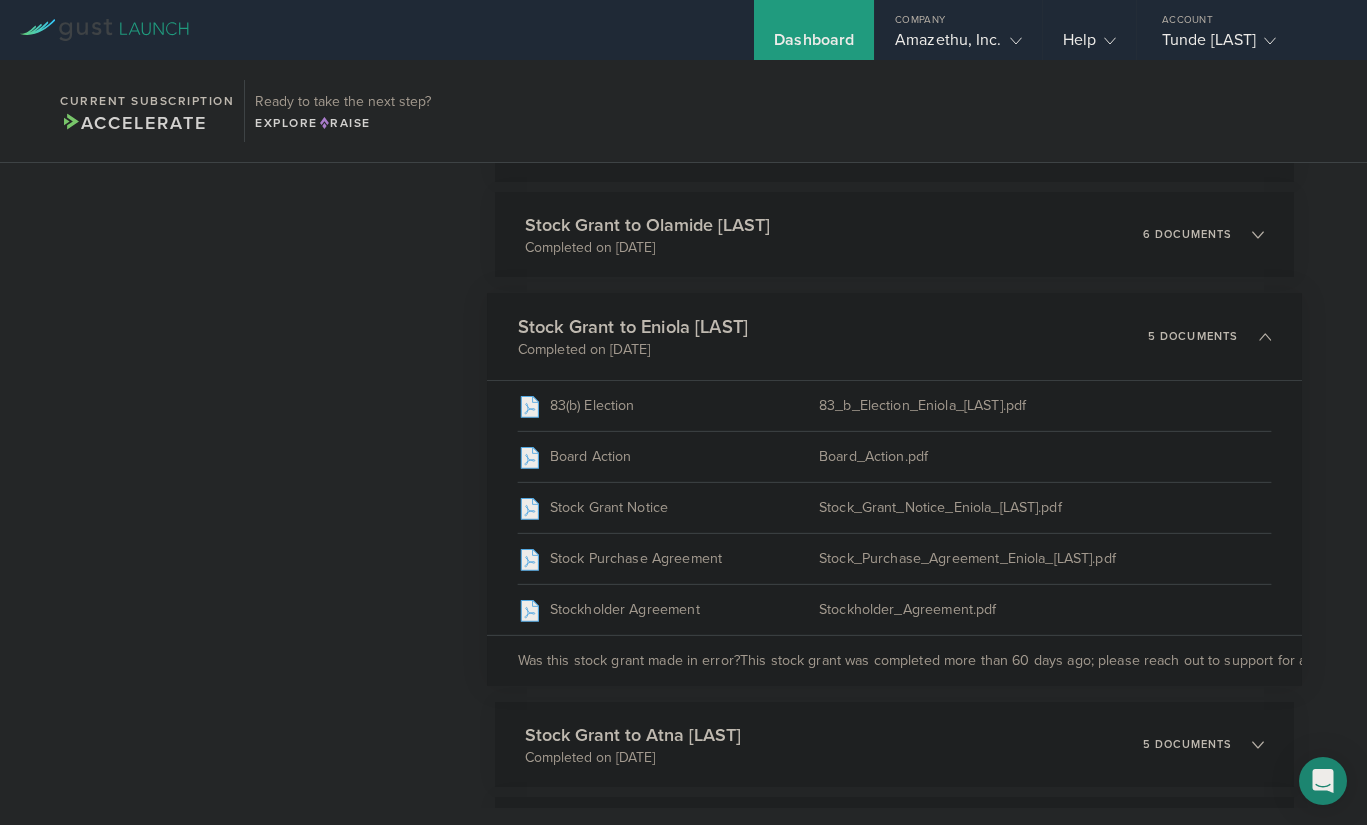 click at bounding box center (1255, 336) 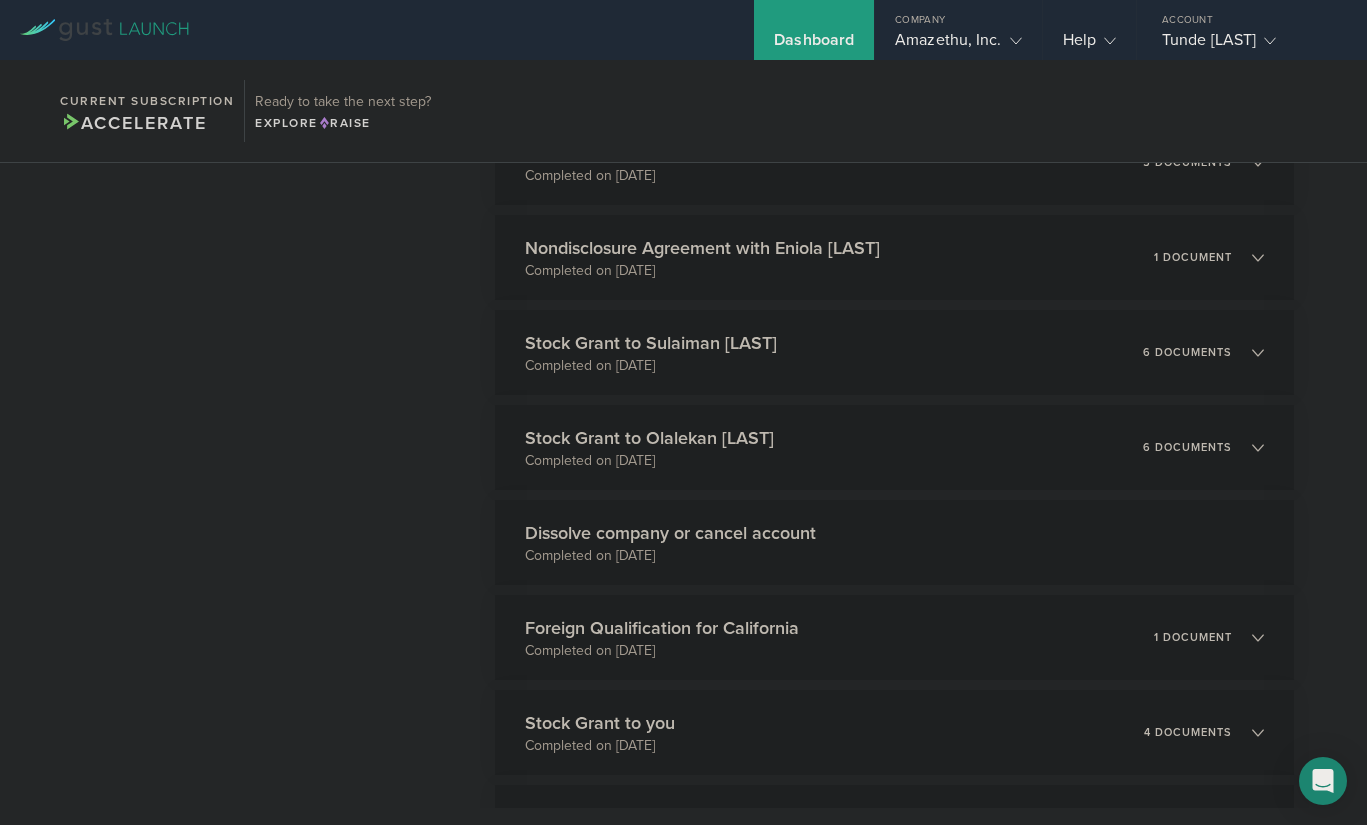 scroll, scrollTop: 1734, scrollLeft: 0, axis: vertical 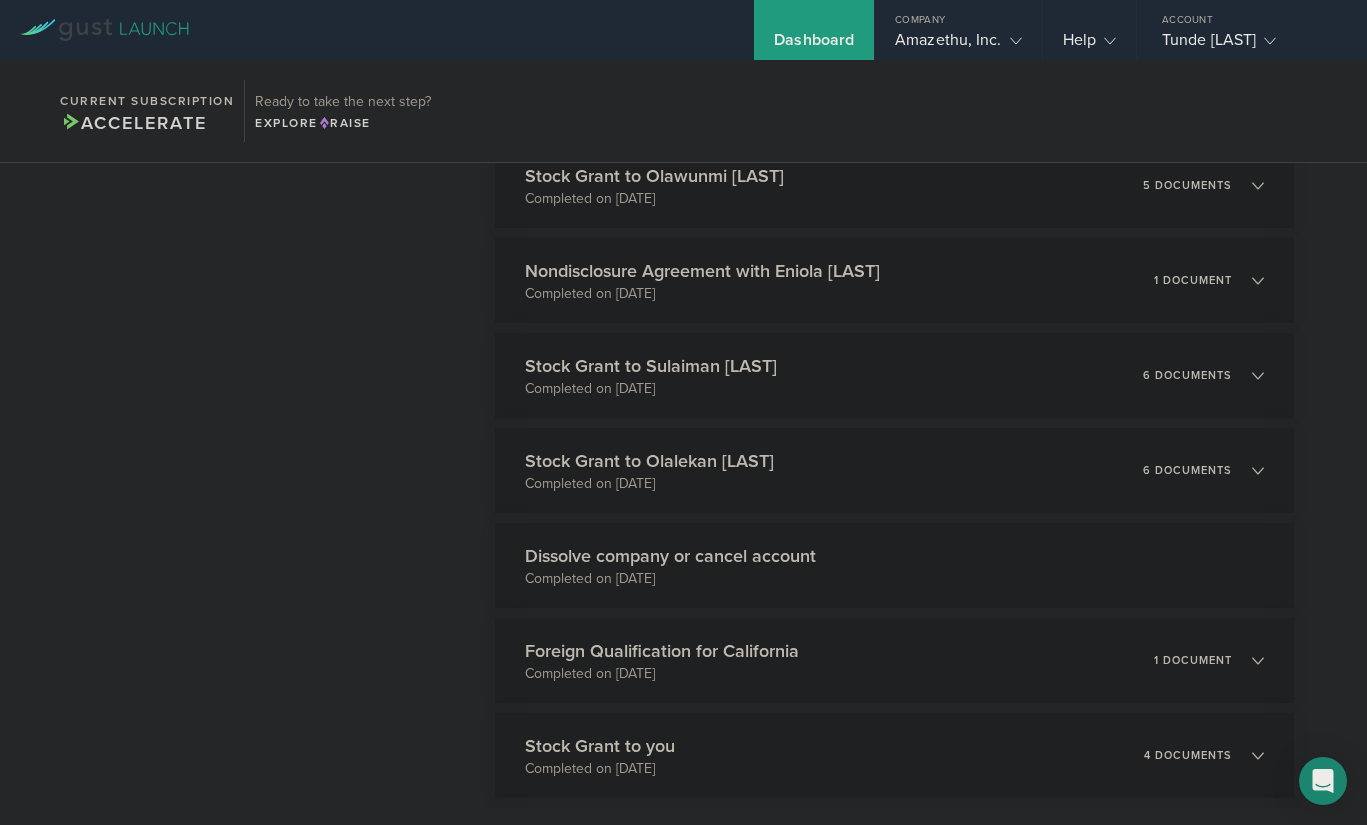drag, startPoint x: 1132, startPoint y: 496, endPoint x: 1324, endPoint y: 453, distance: 196.7562 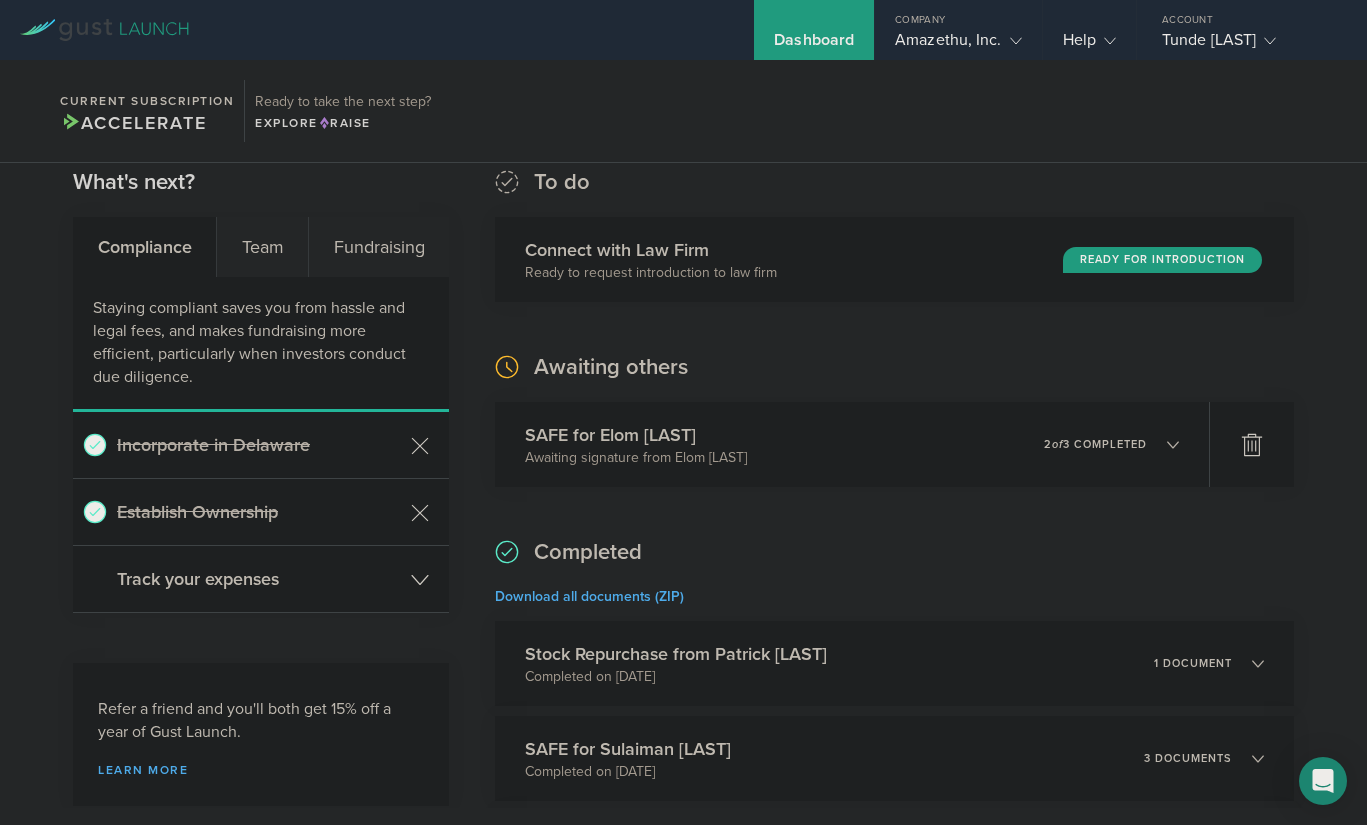 scroll, scrollTop: 0, scrollLeft: 0, axis: both 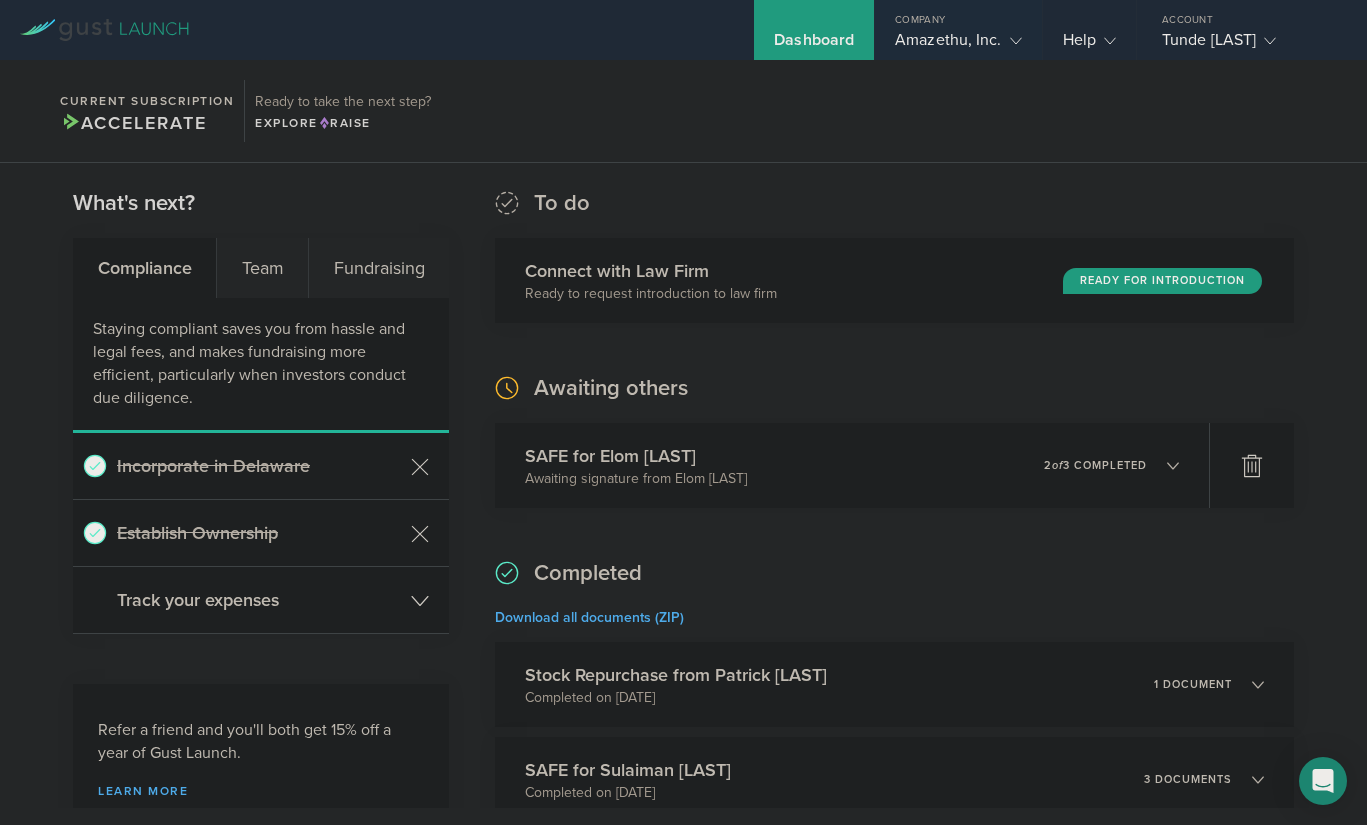click on "Amazethu, Inc." at bounding box center [958, 45] 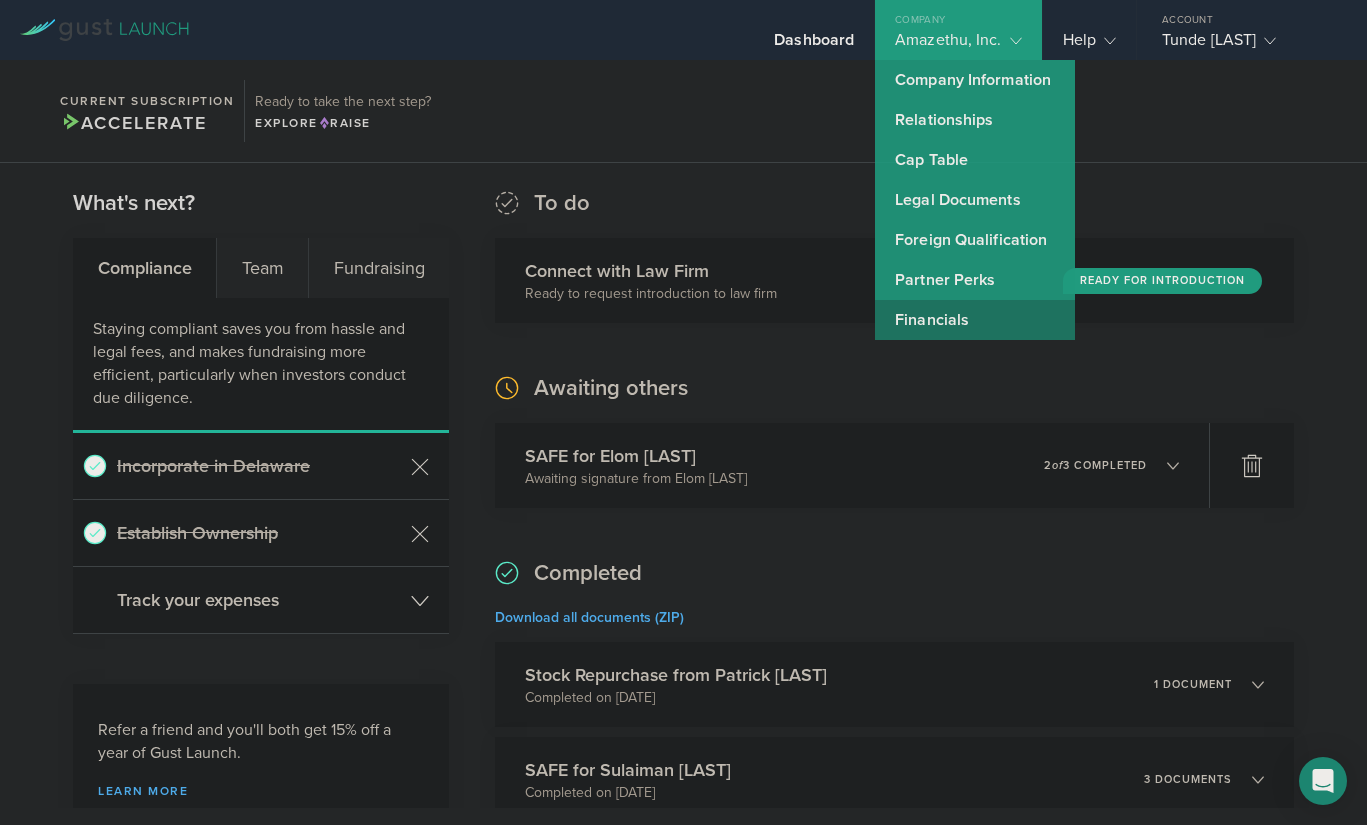 click on "Financials" at bounding box center (975, 320) 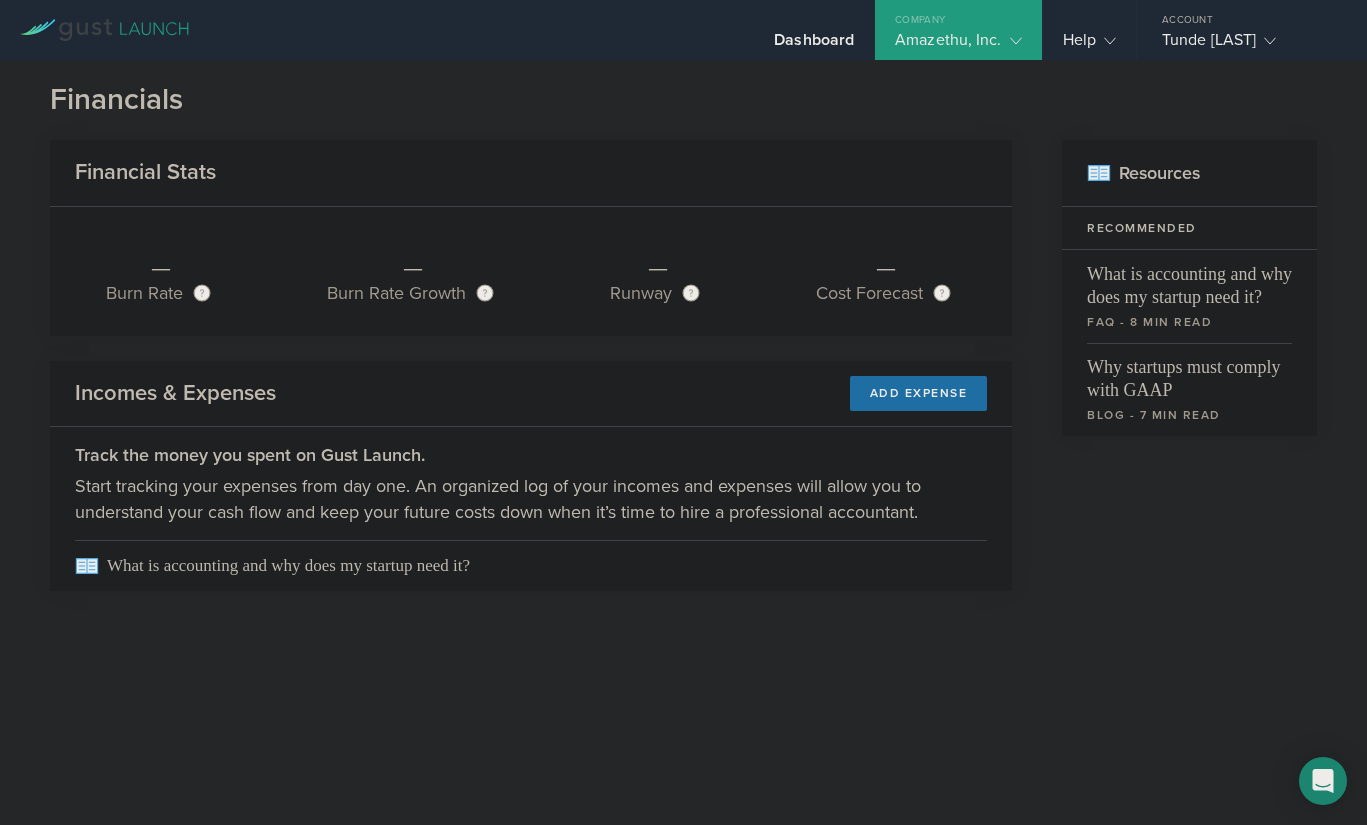 click on "Amazethu, Inc." at bounding box center [958, 45] 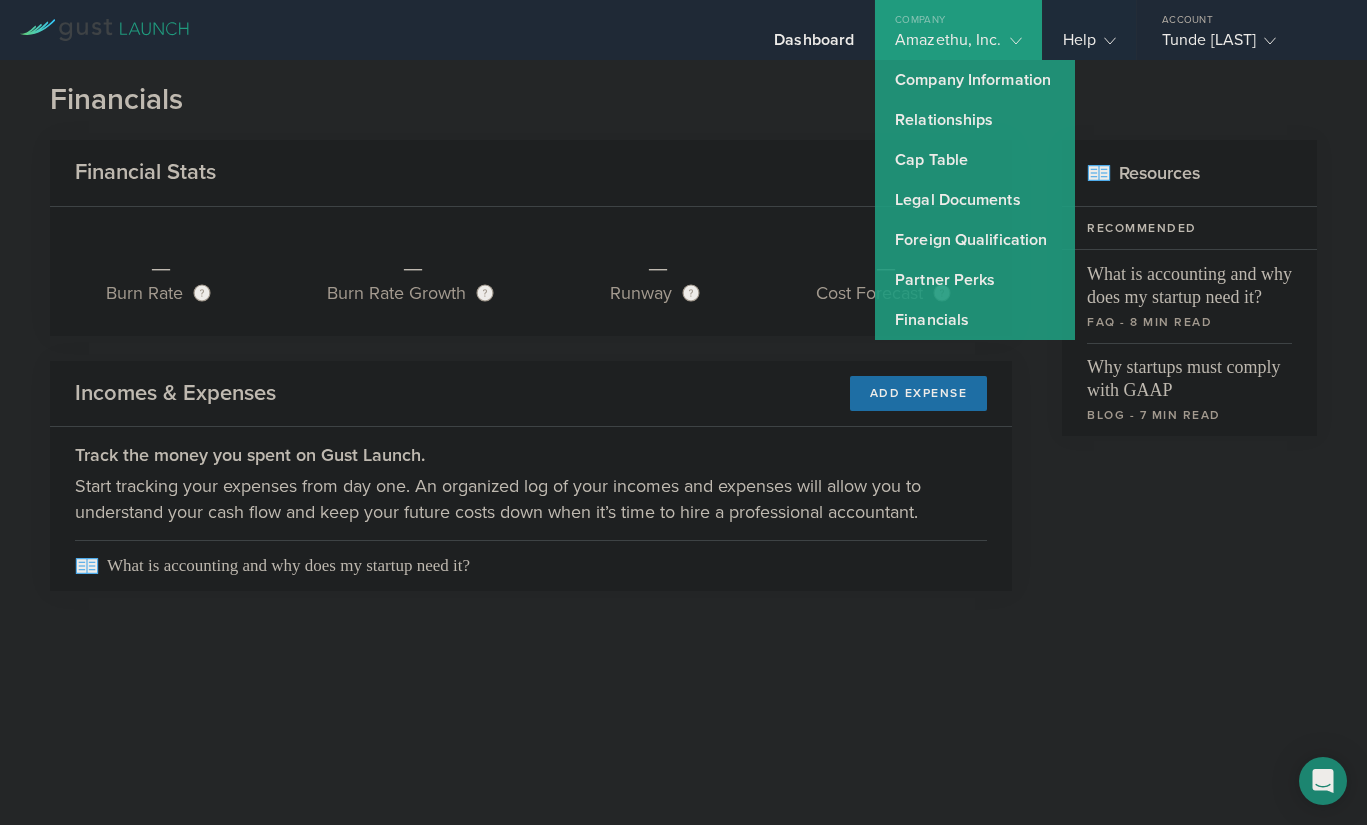 click on "Help" at bounding box center [1089, 45] 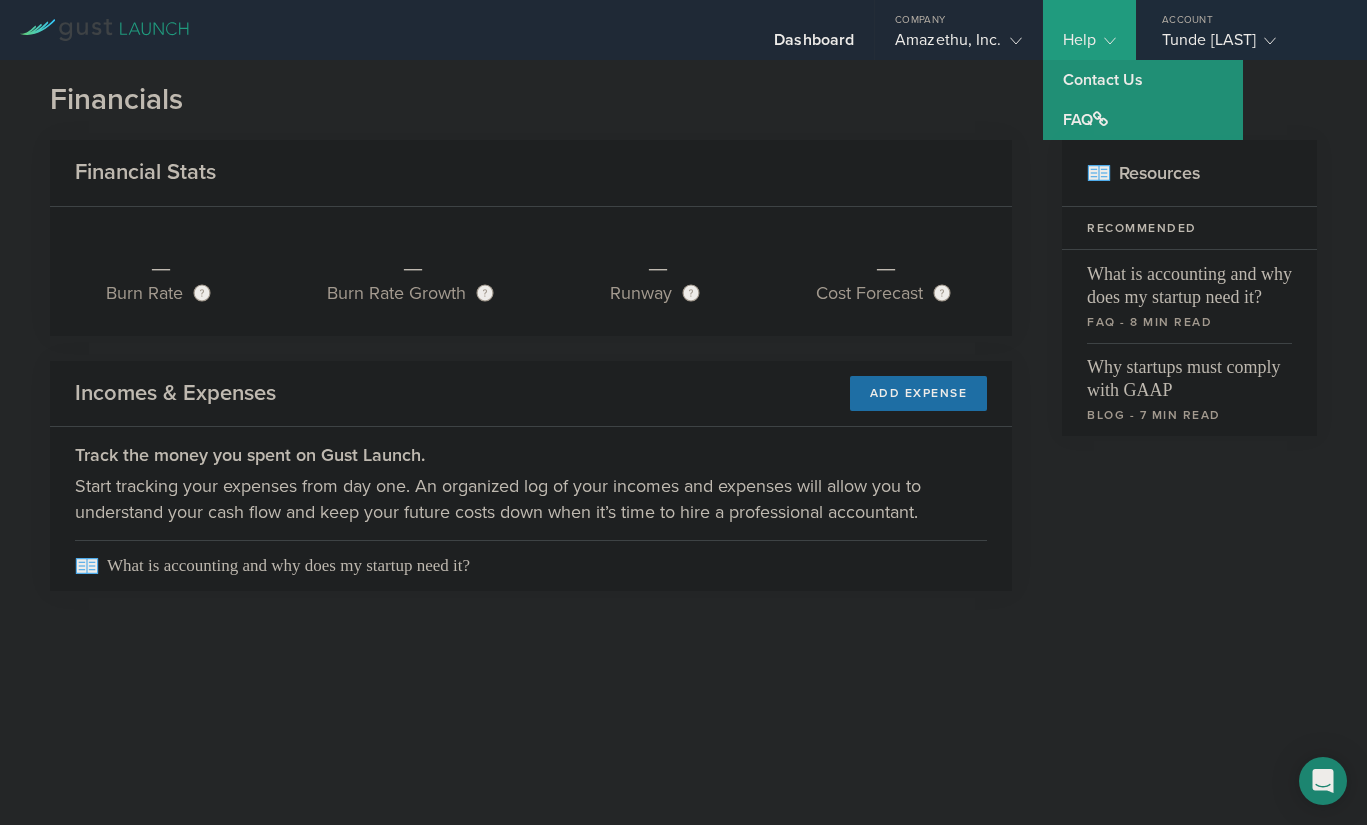 click on "Account" at bounding box center (1252, 15) 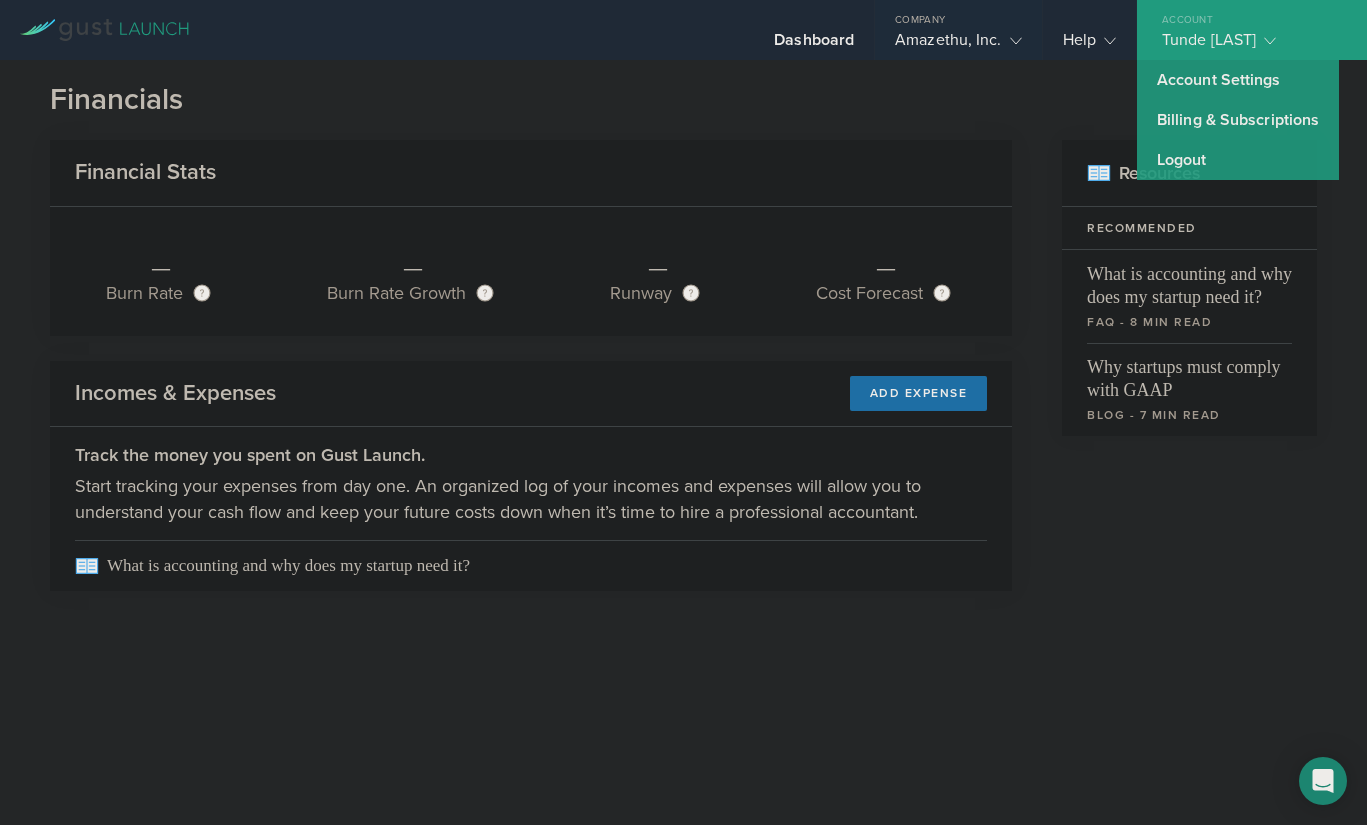 click on "Amazethu, Inc." at bounding box center (958, 45) 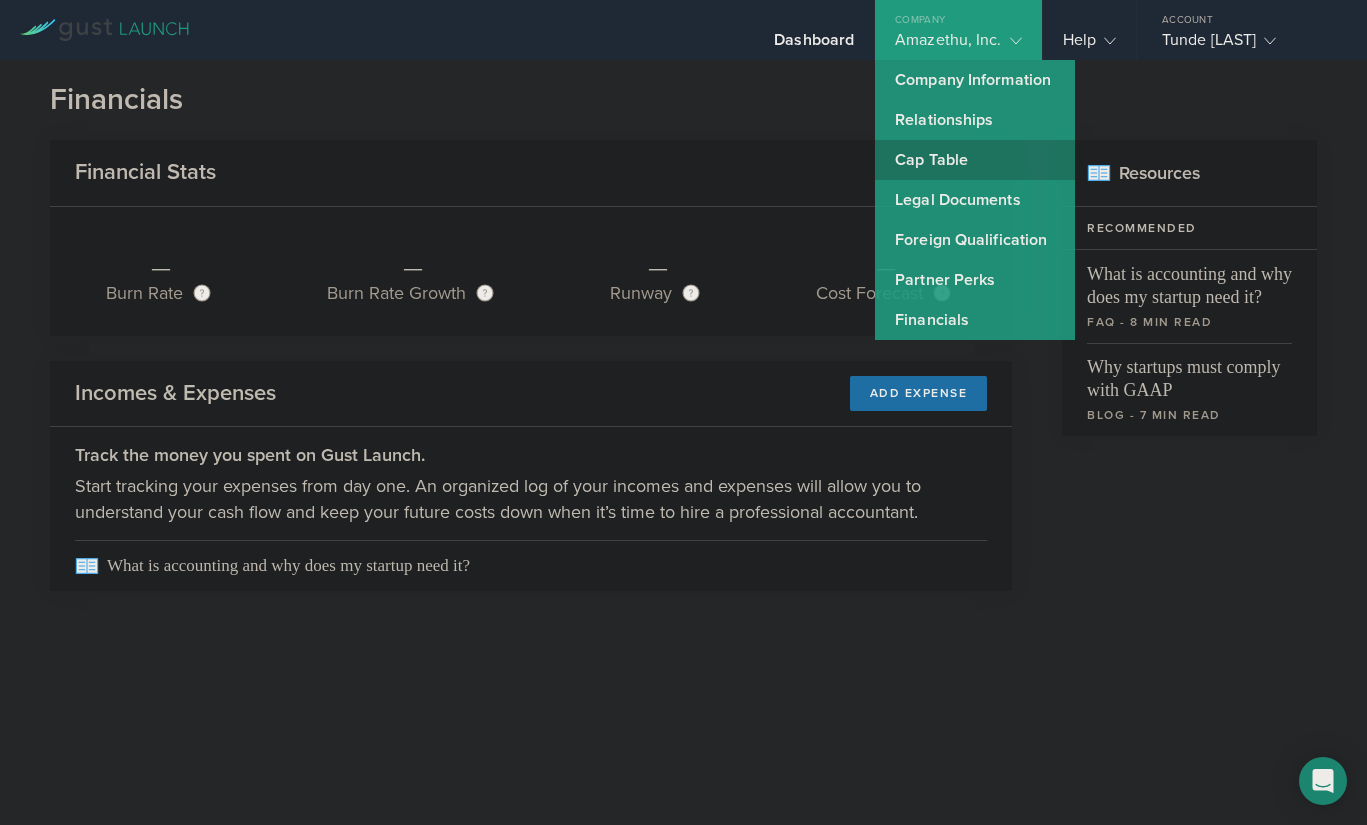 click on "Cap Table" at bounding box center [975, 160] 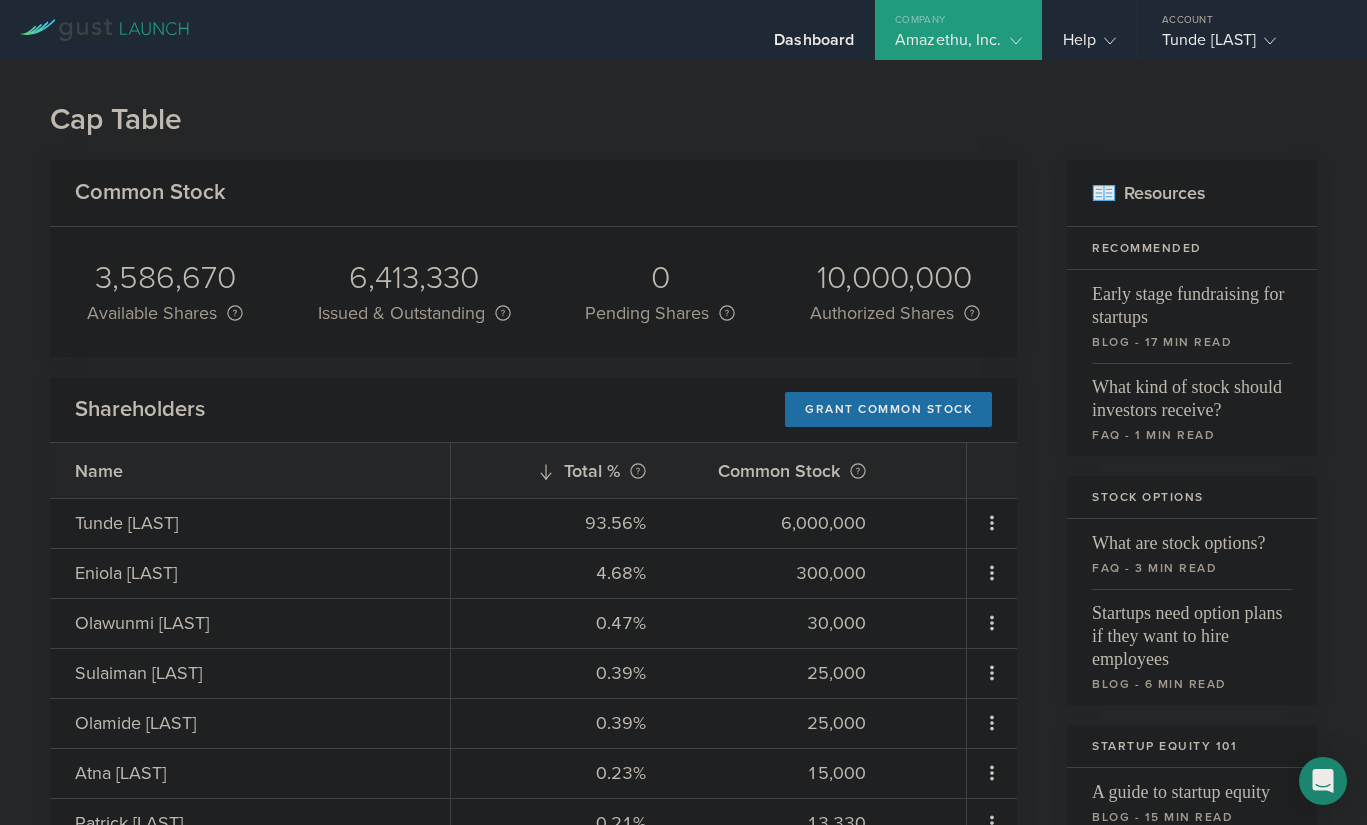 scroll, scrollTop: 100, scrollLeft: 0, axis: vertical 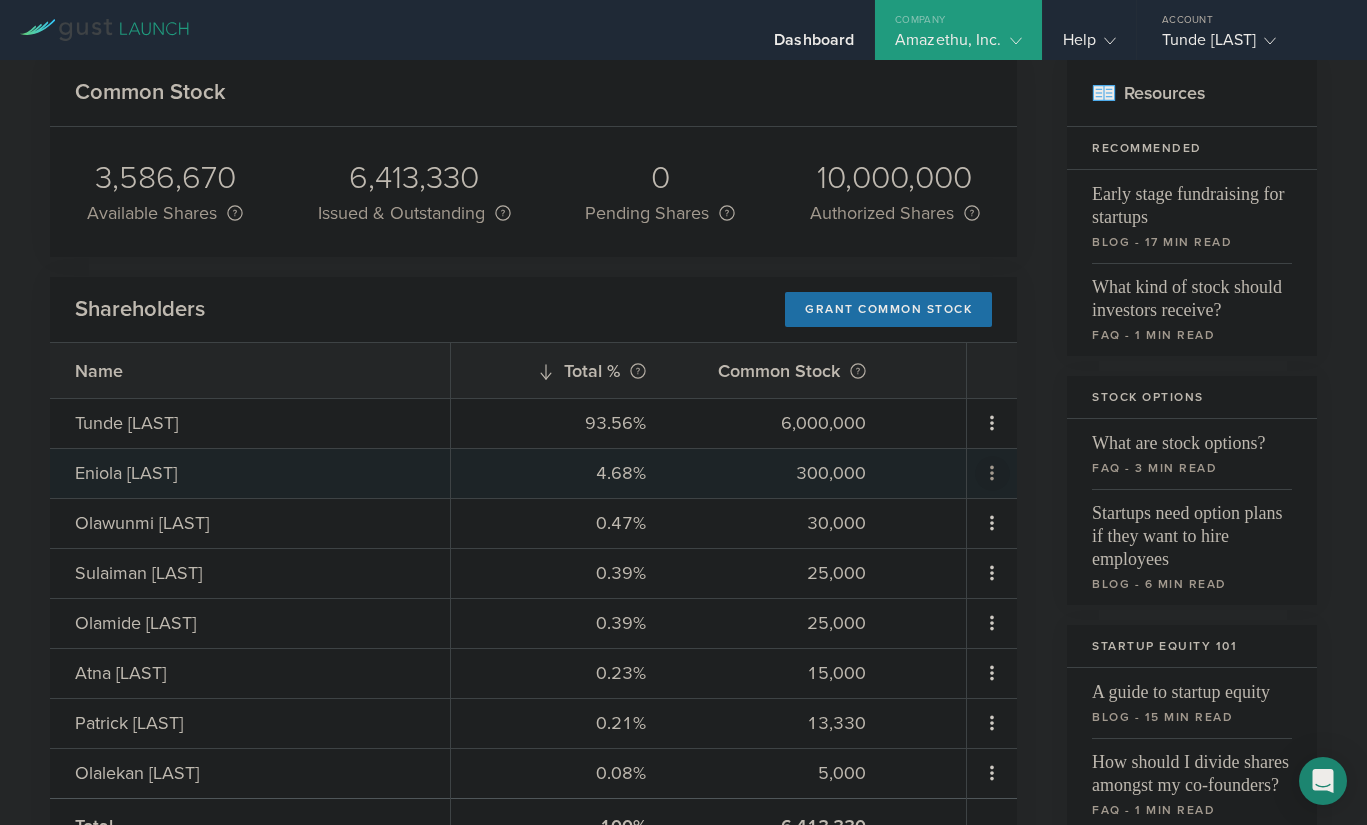 click 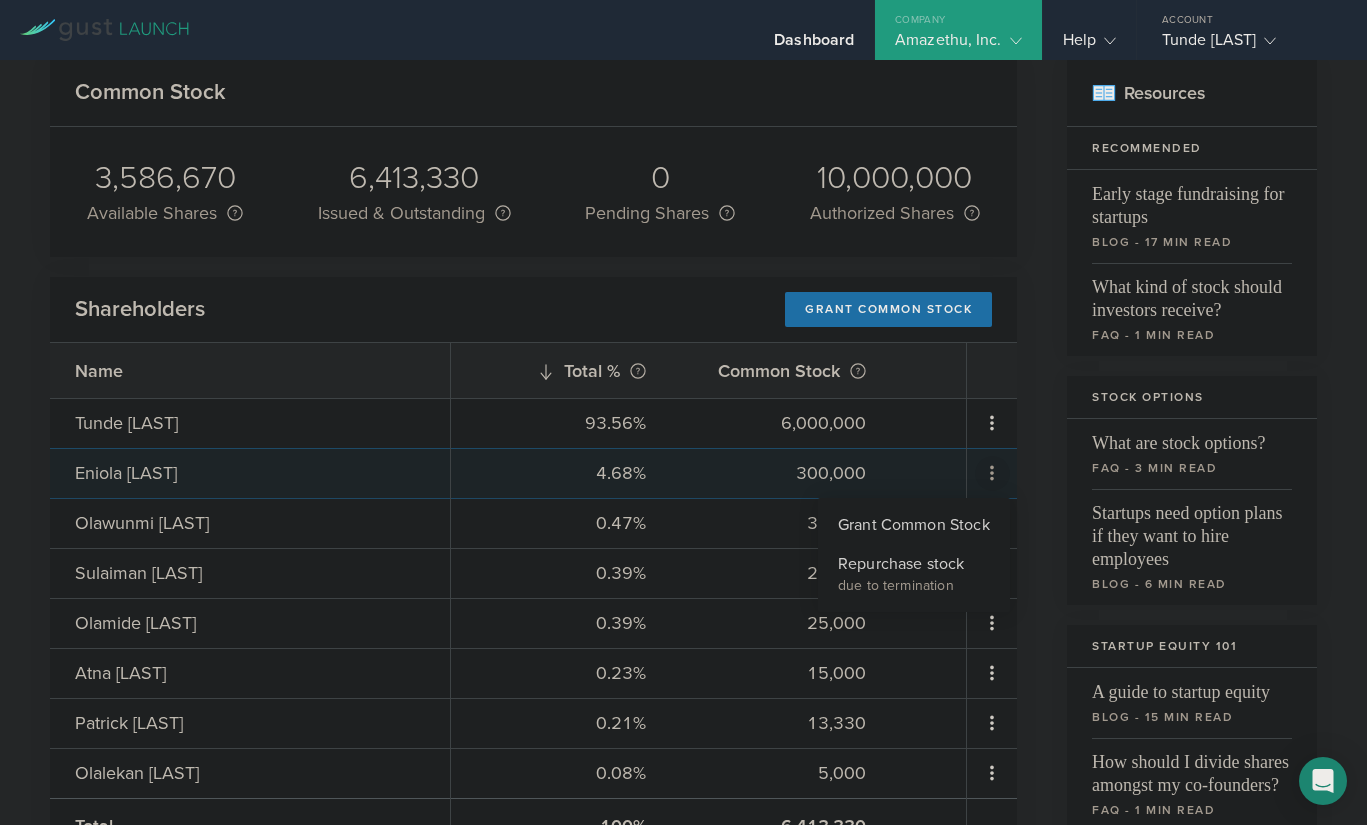 click at bounding box center (683, 412) 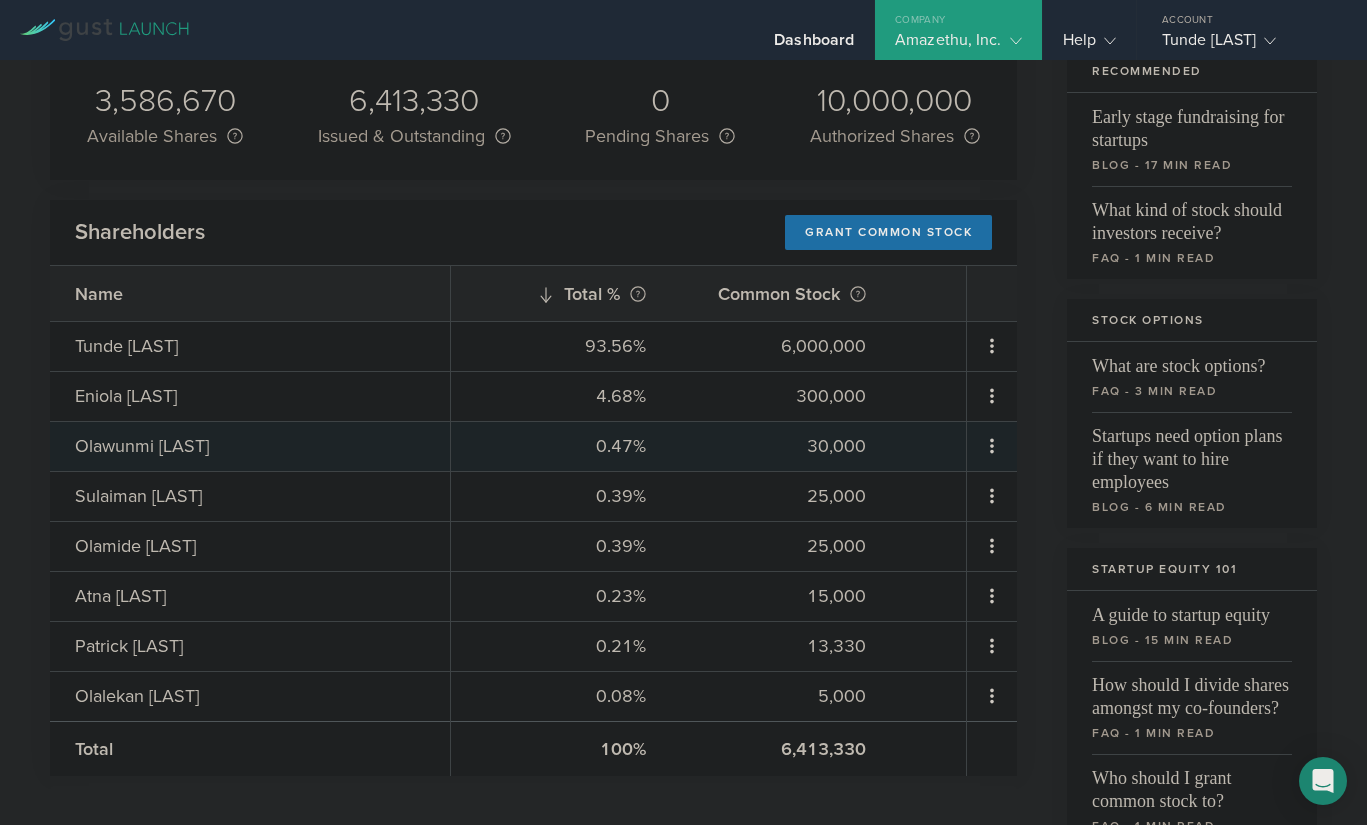 scroll, scrollTop: 300, scrollLeft: 0, axis: vertical 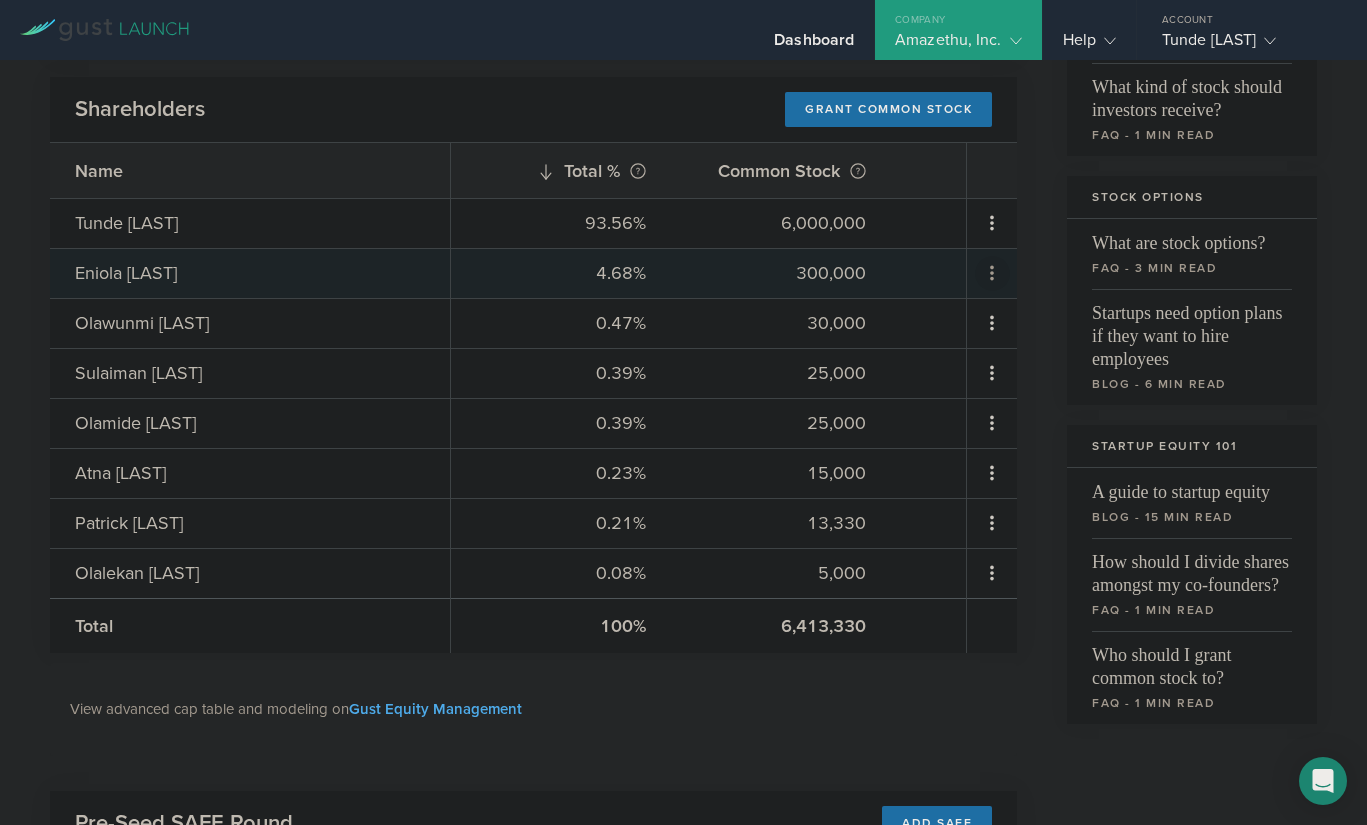 click 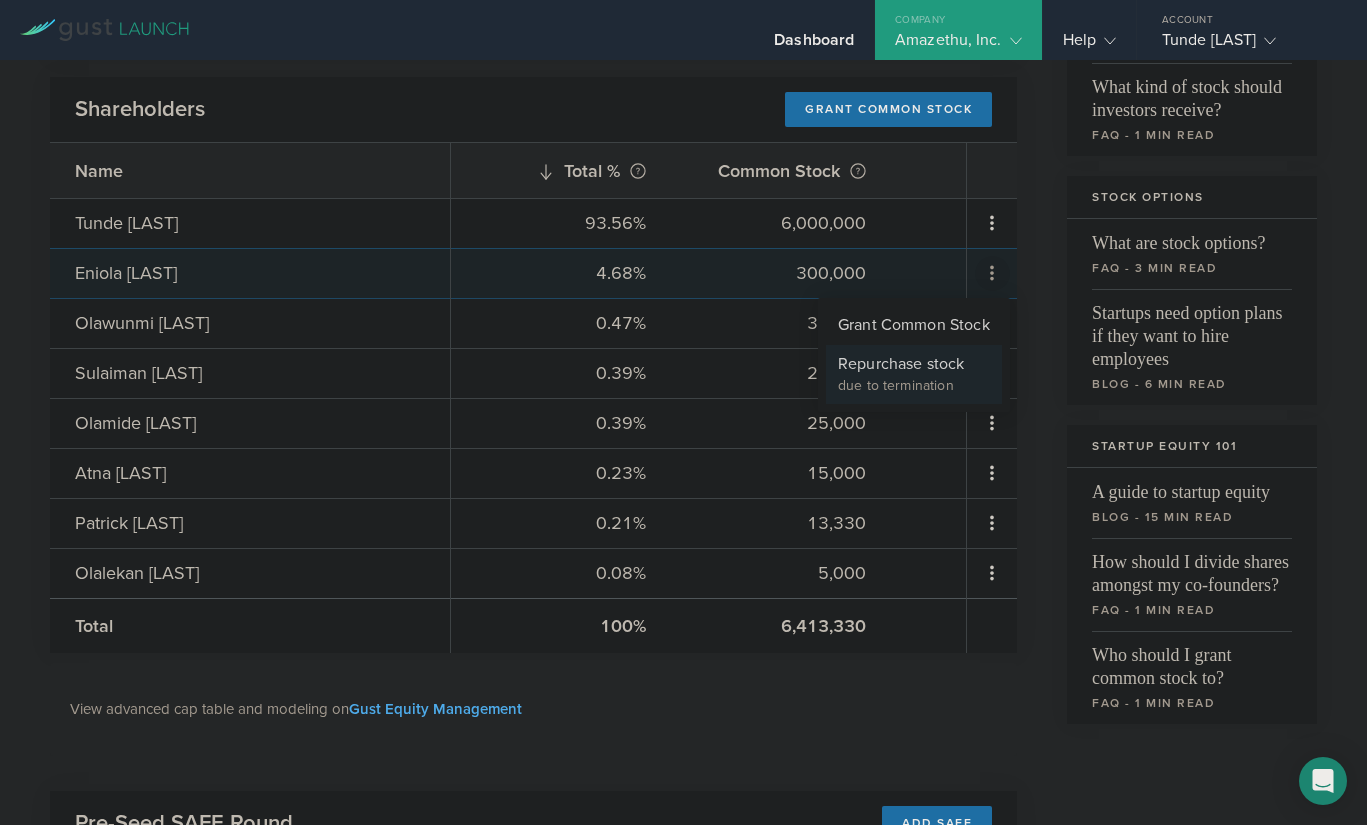 click on "due to termination" at bounding box center [914, 386] 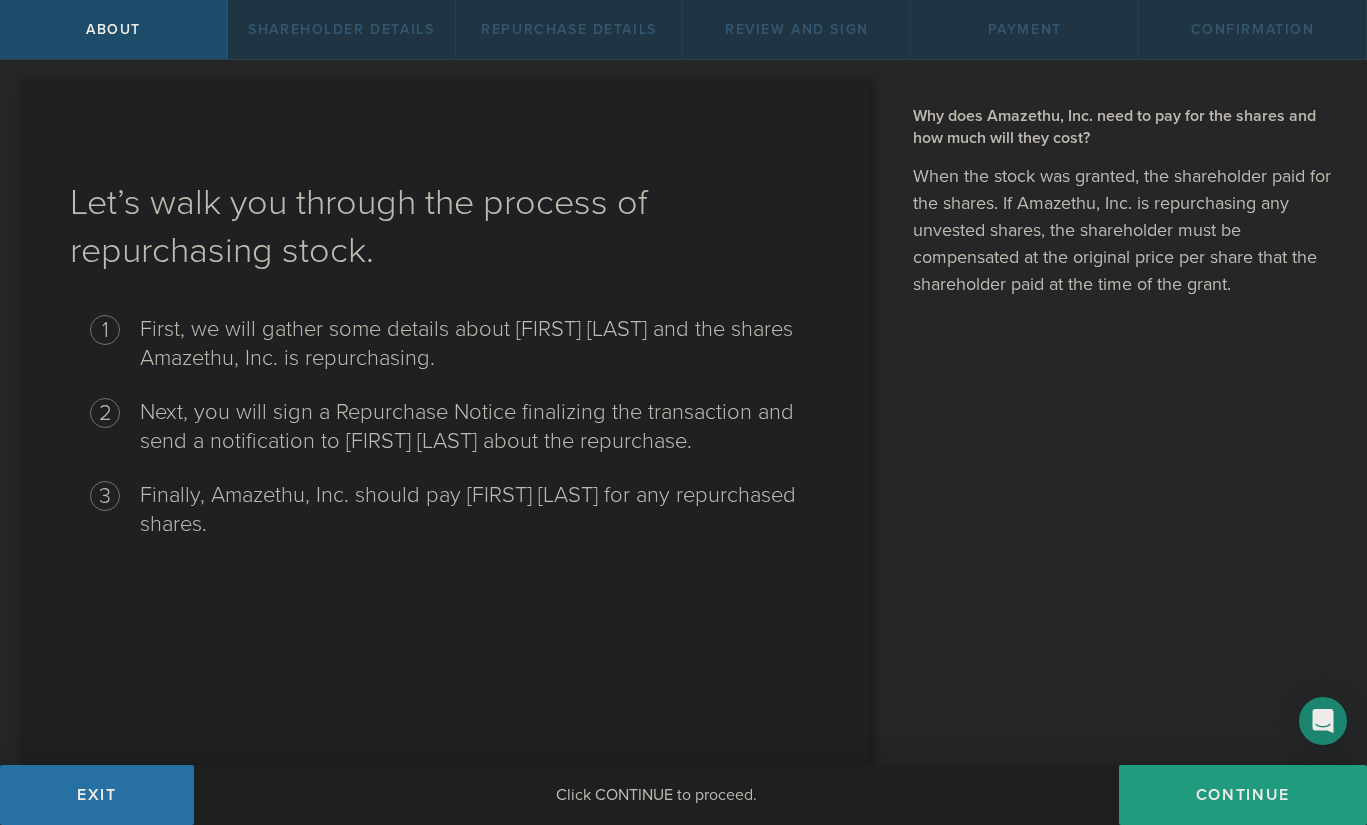 scroll, scrollTop: 0, scrollLeft: 0, axis: both 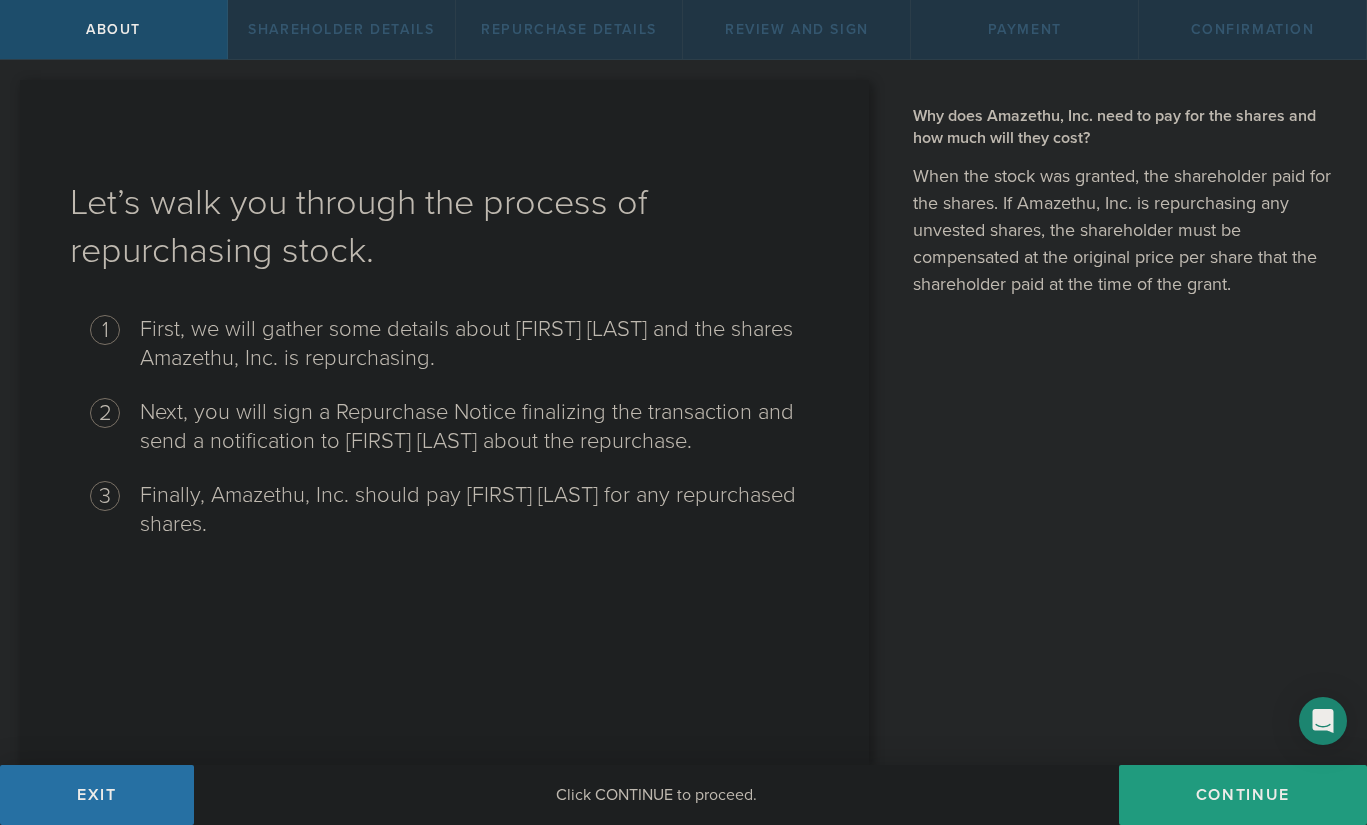 click on "First, we will gather some details about Eniola Alese and the shares Amazethu, Inc. is repurchasing." at bounding box center [479, 344] 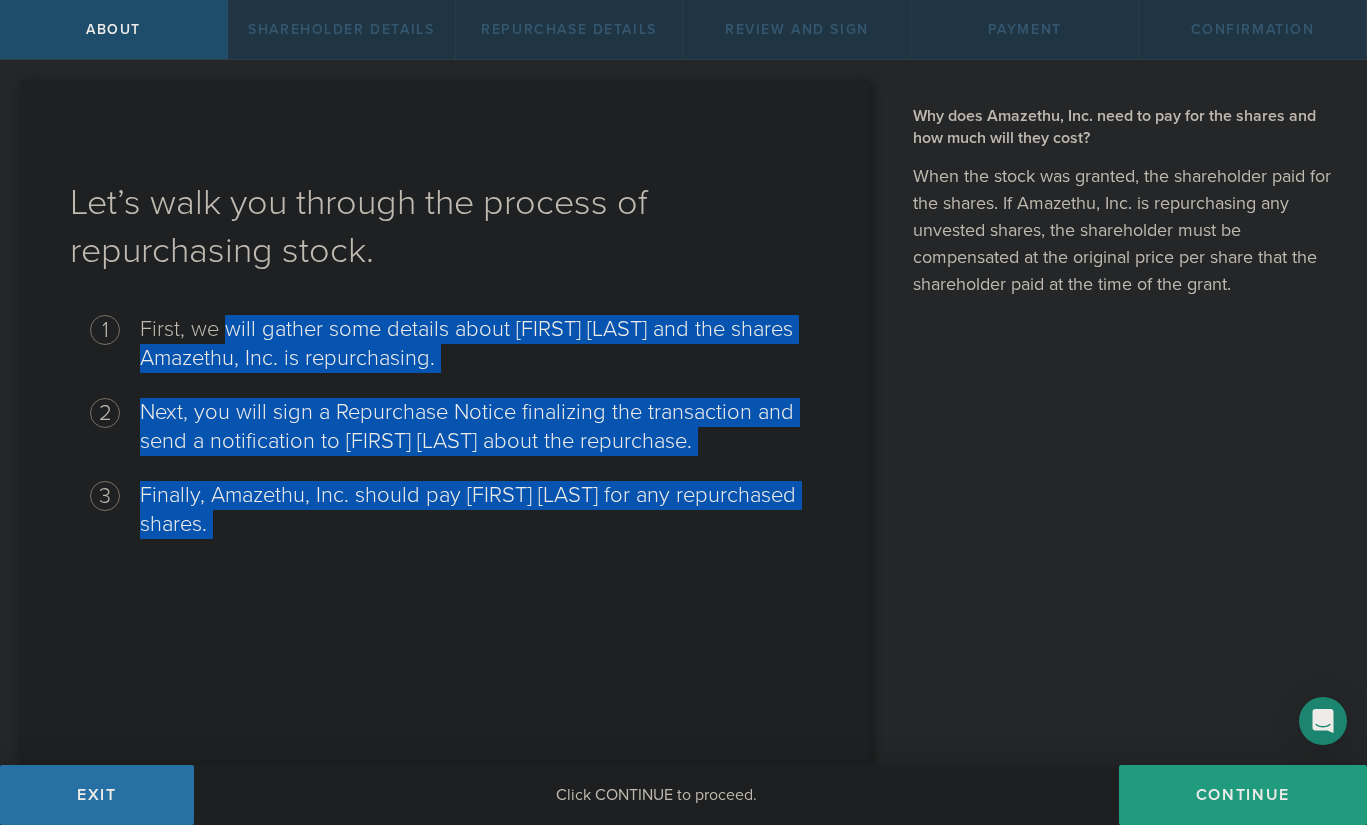 drag, startPoint x: 232, startPoint y: 335, endPoint x: 505, endPoint y: 510, distance: 324.27457 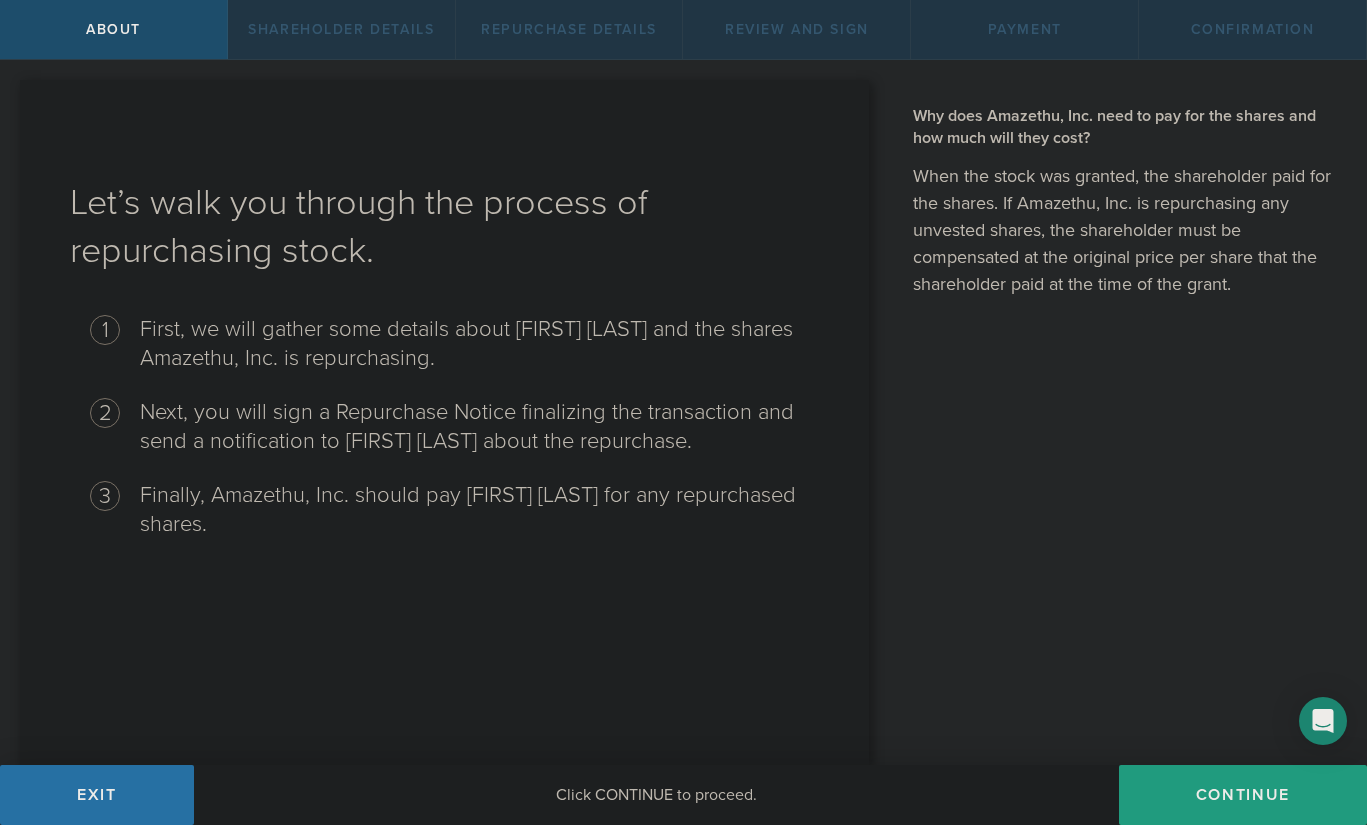 click on "Why does Amazethu, Inc. need to pay for the shares and how much will they cost?" at bounding box center [1125, 127] 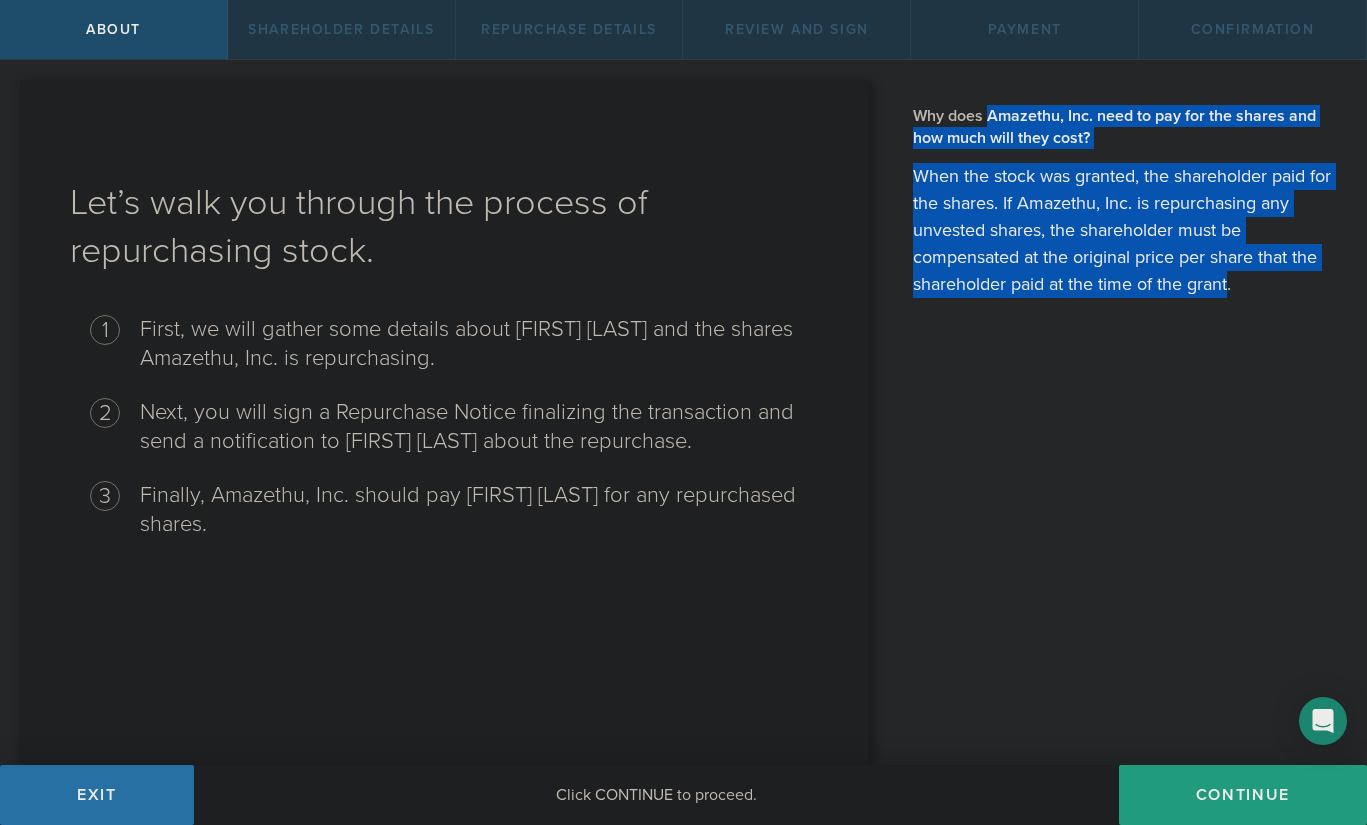 drag, startPoint x: 1036, startPoint y: 113, endPoint x: 1195, endPoint y: 306, distance: 250.06 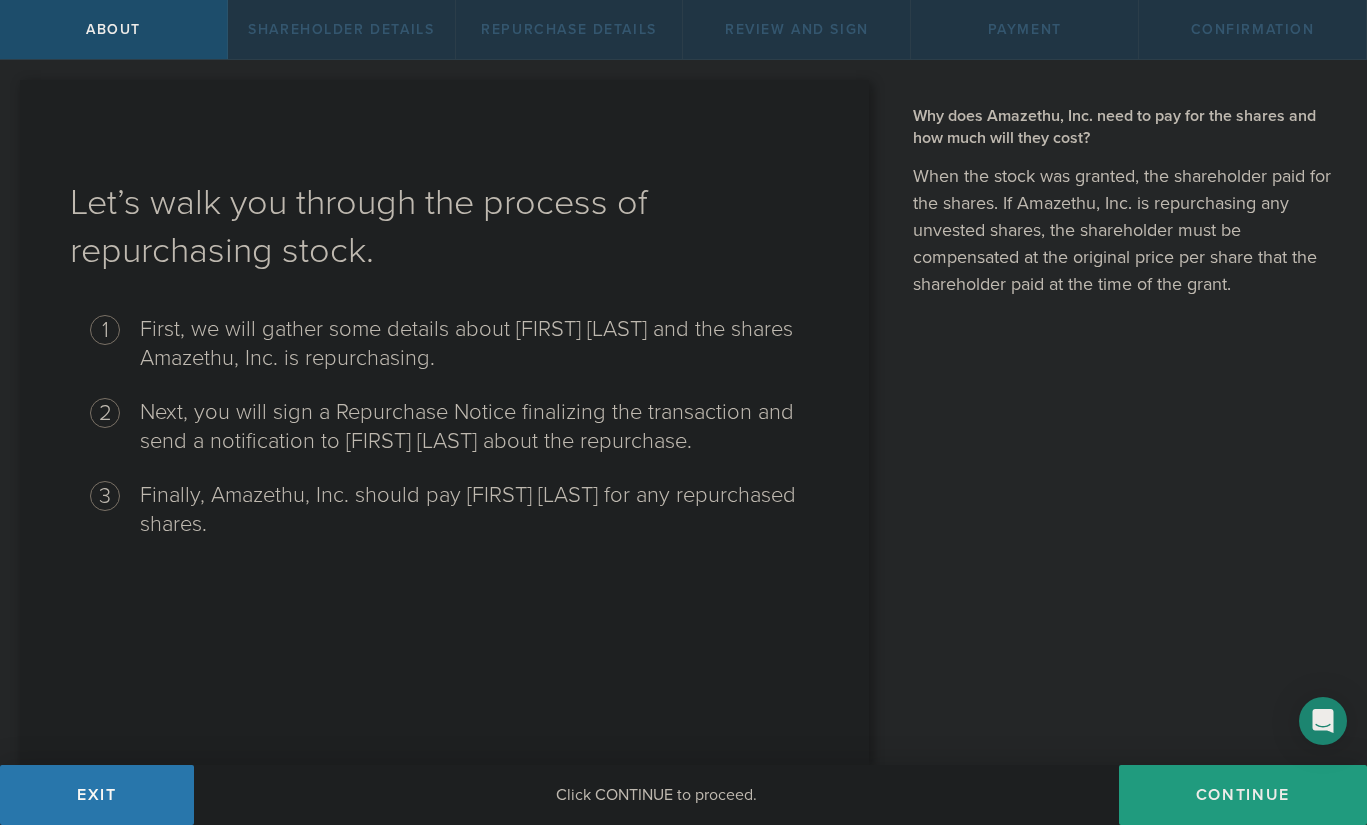 click on "Exit" at bounding box center (97, 795) 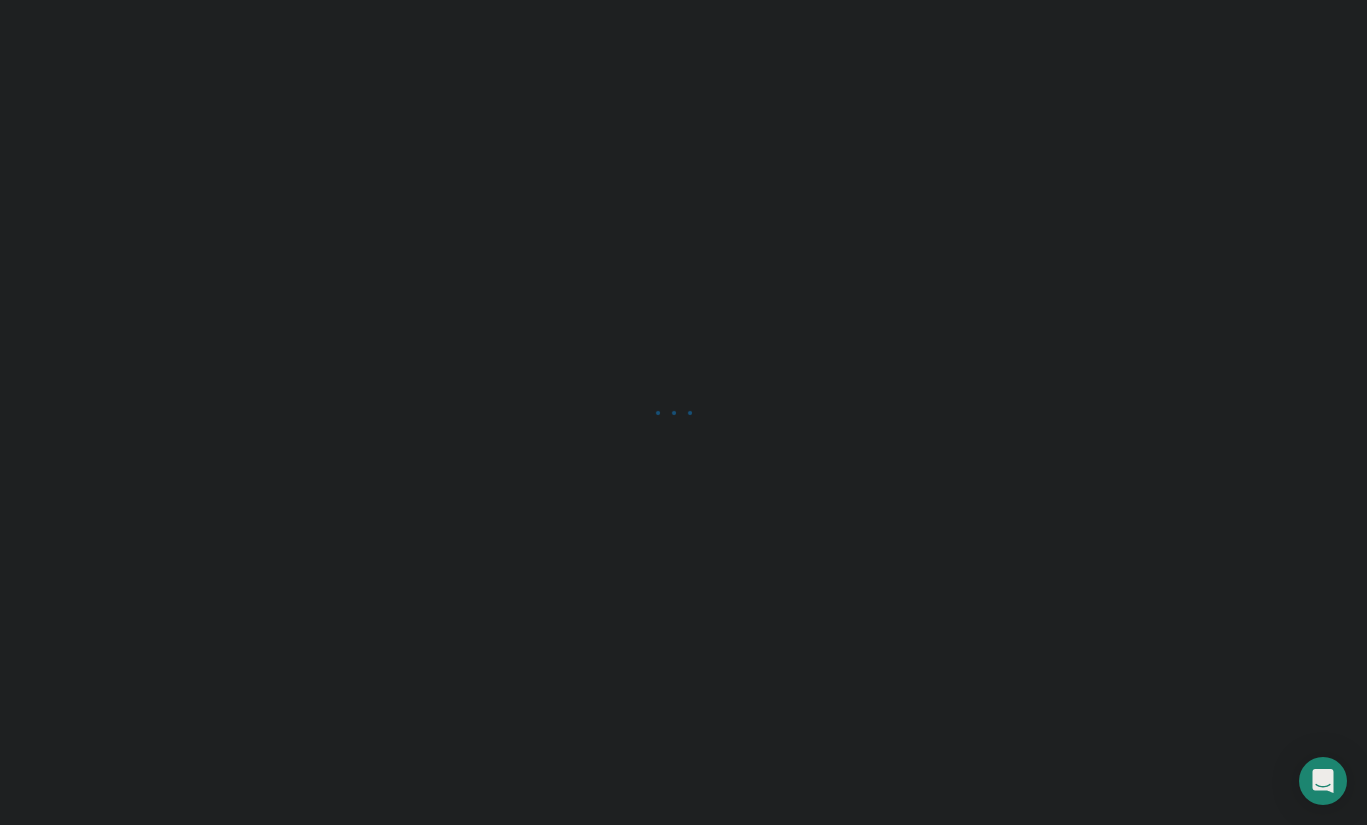 scroll, scrollTop: 0, scrollLeft: 0, axis: both 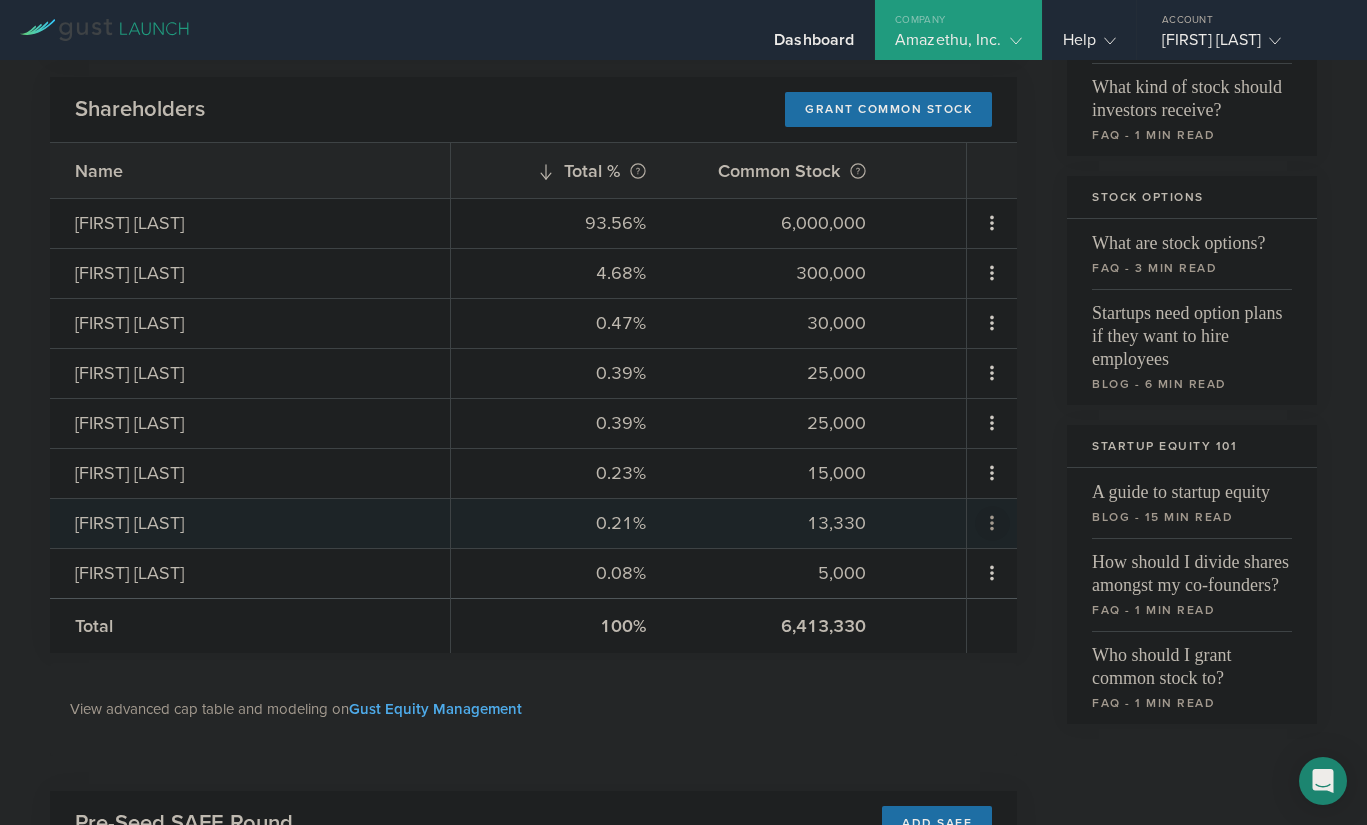 click 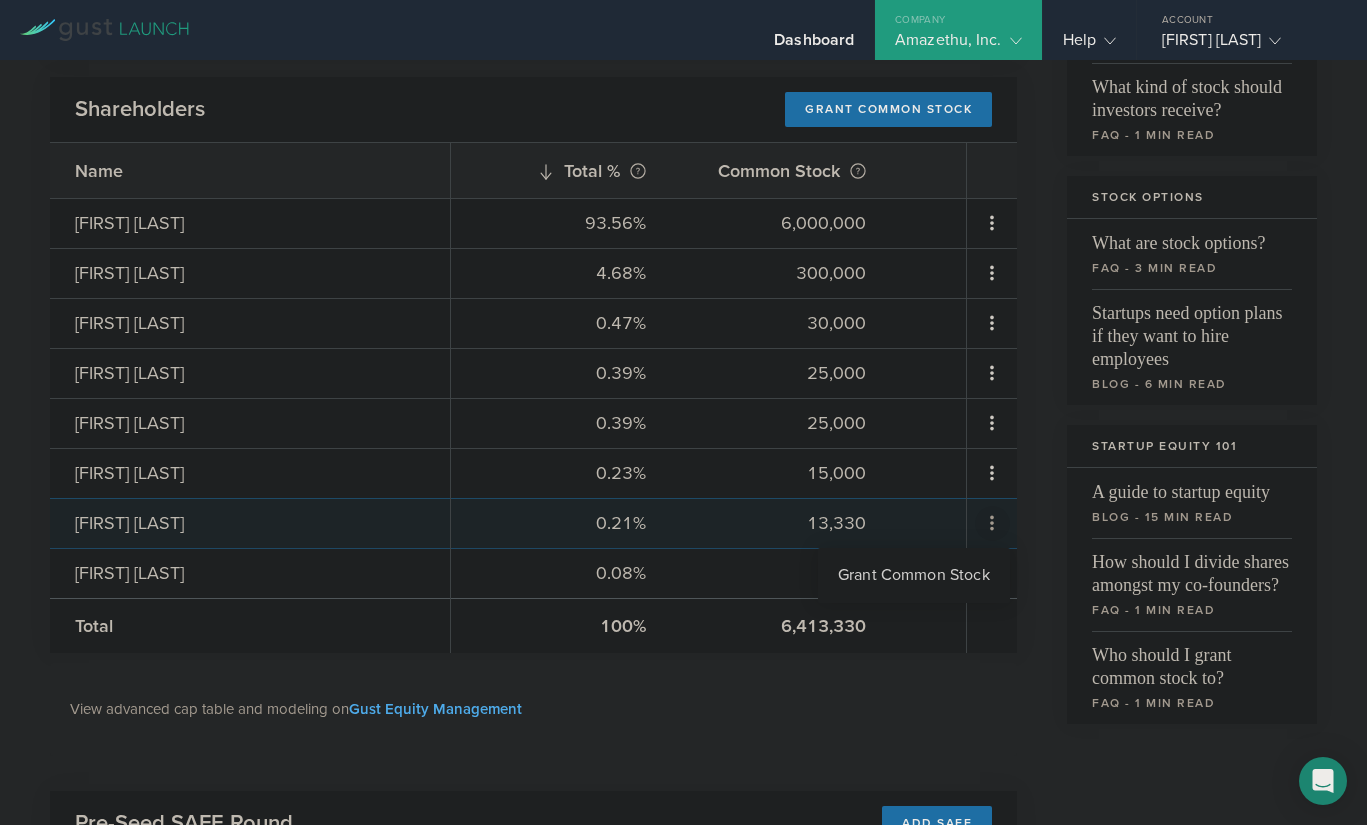 click at bounding box center [683, 412] 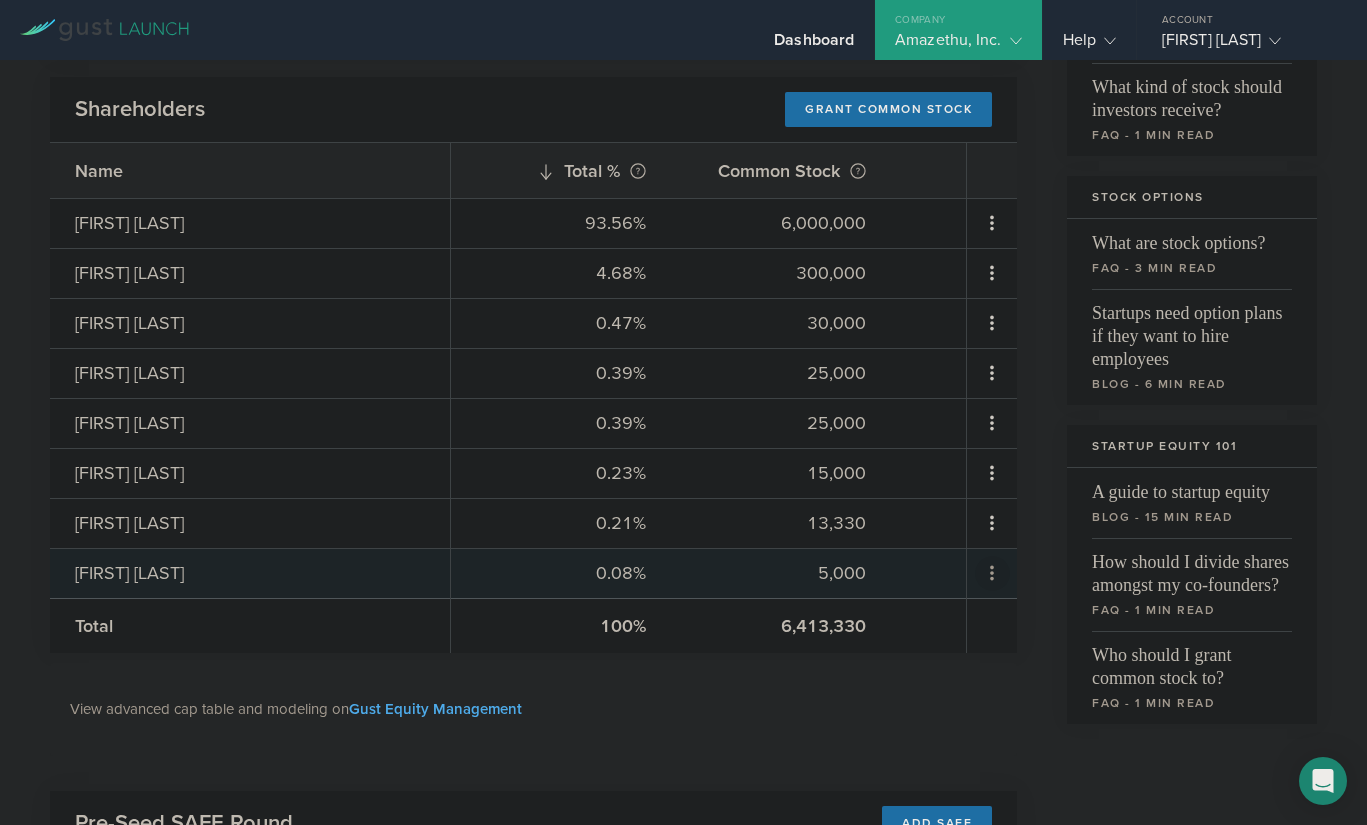 click 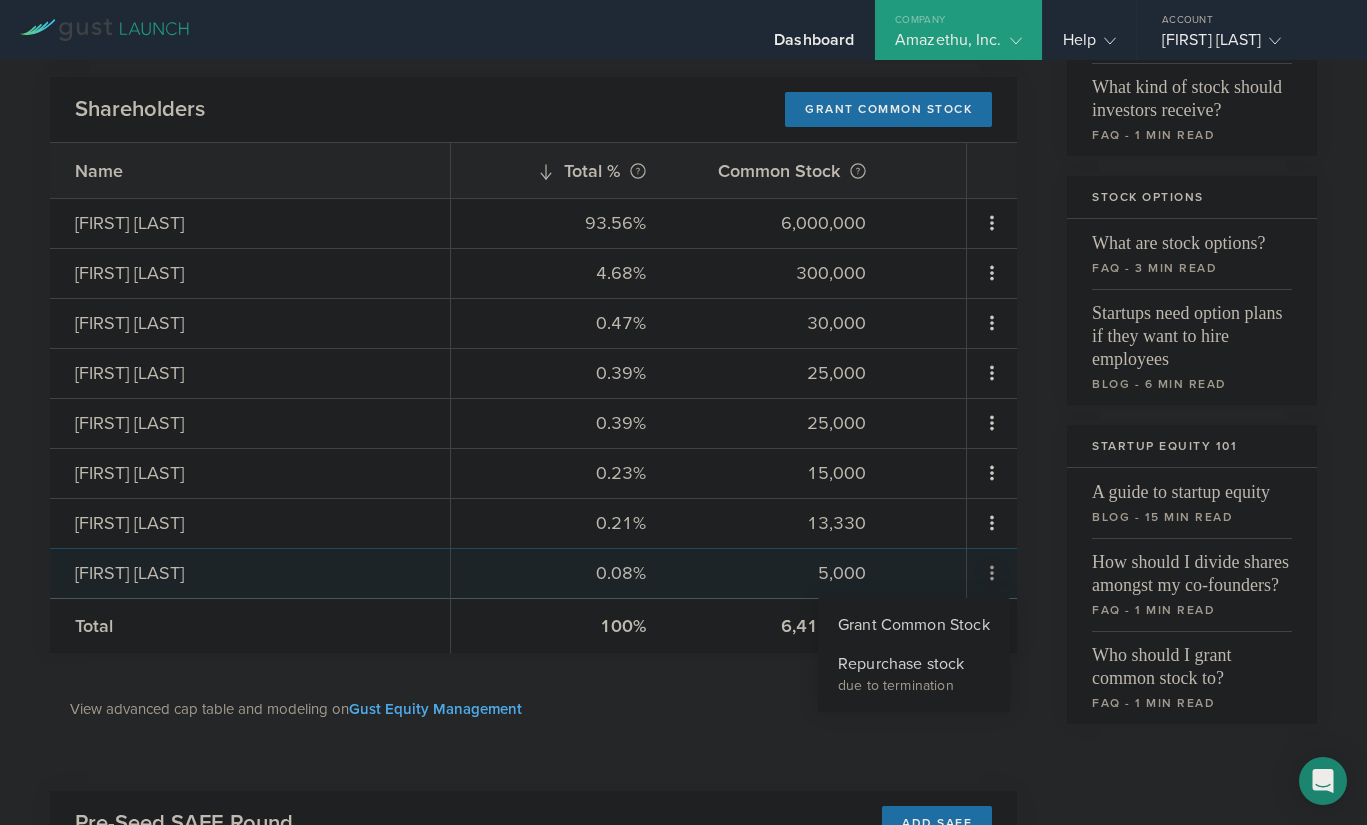 click at bounding box center [683, 412] 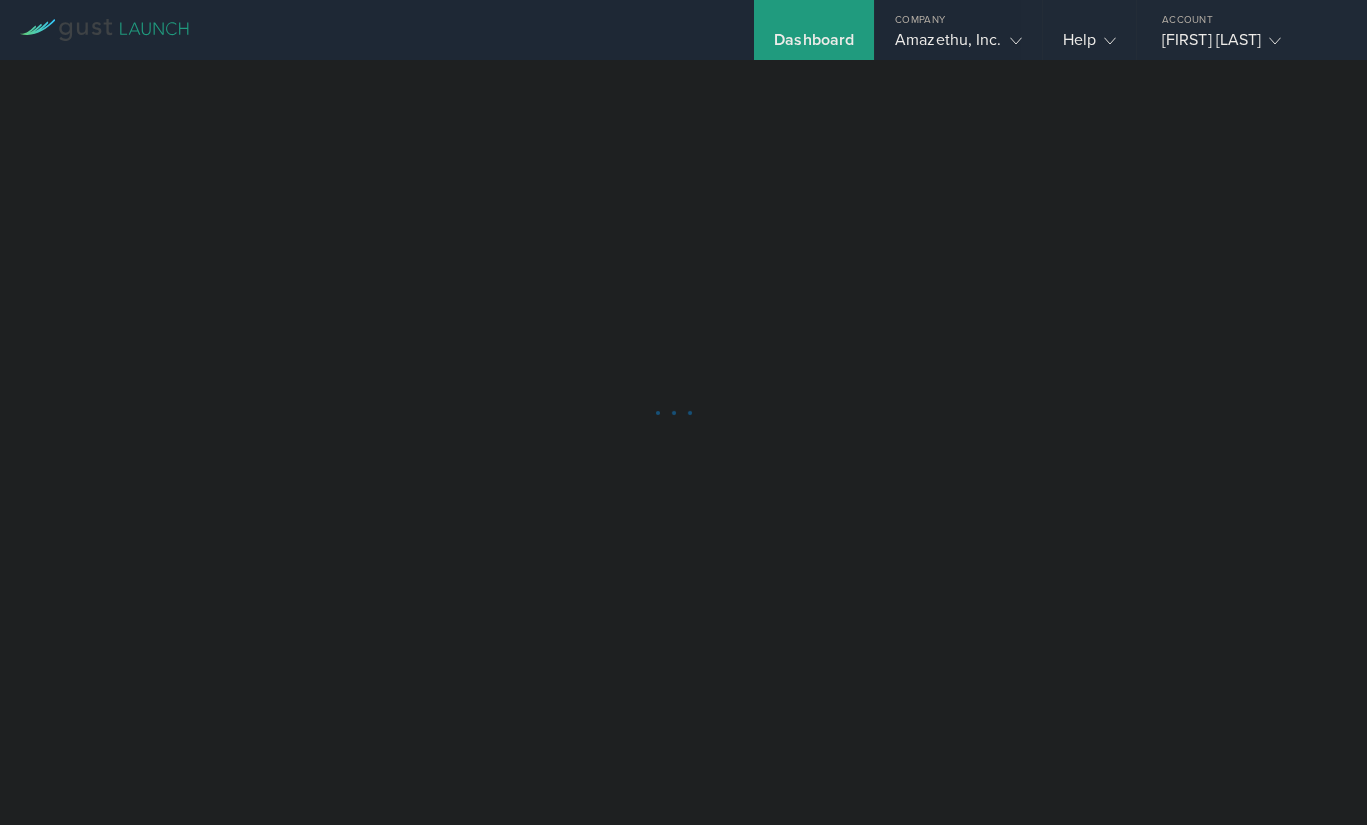scroll, scrollTop: 0, scrollLeft: 0, axis: both 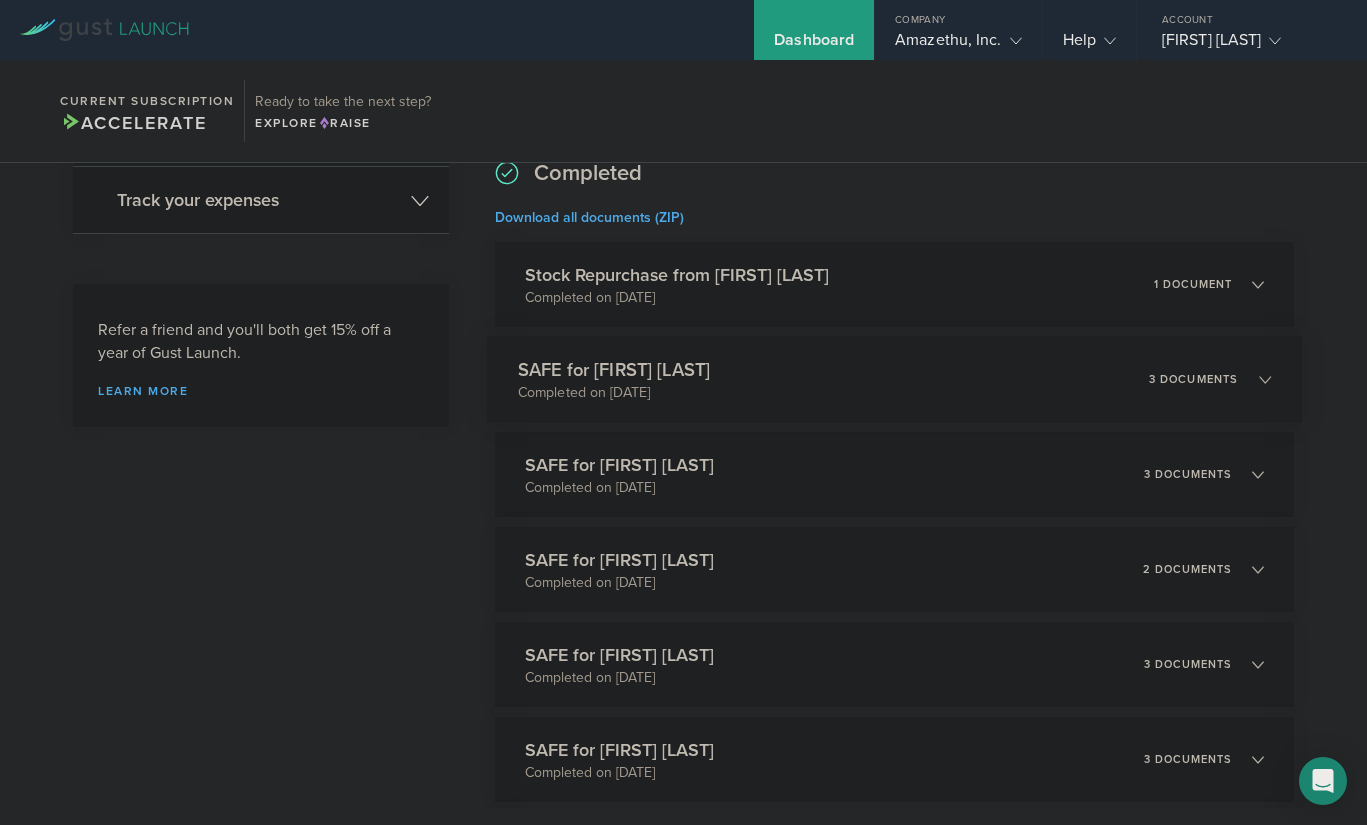 click on "SAFE for [FIRST] [LAST] Completed on [DATE]  3 documents" at bounding box center [894, 379] 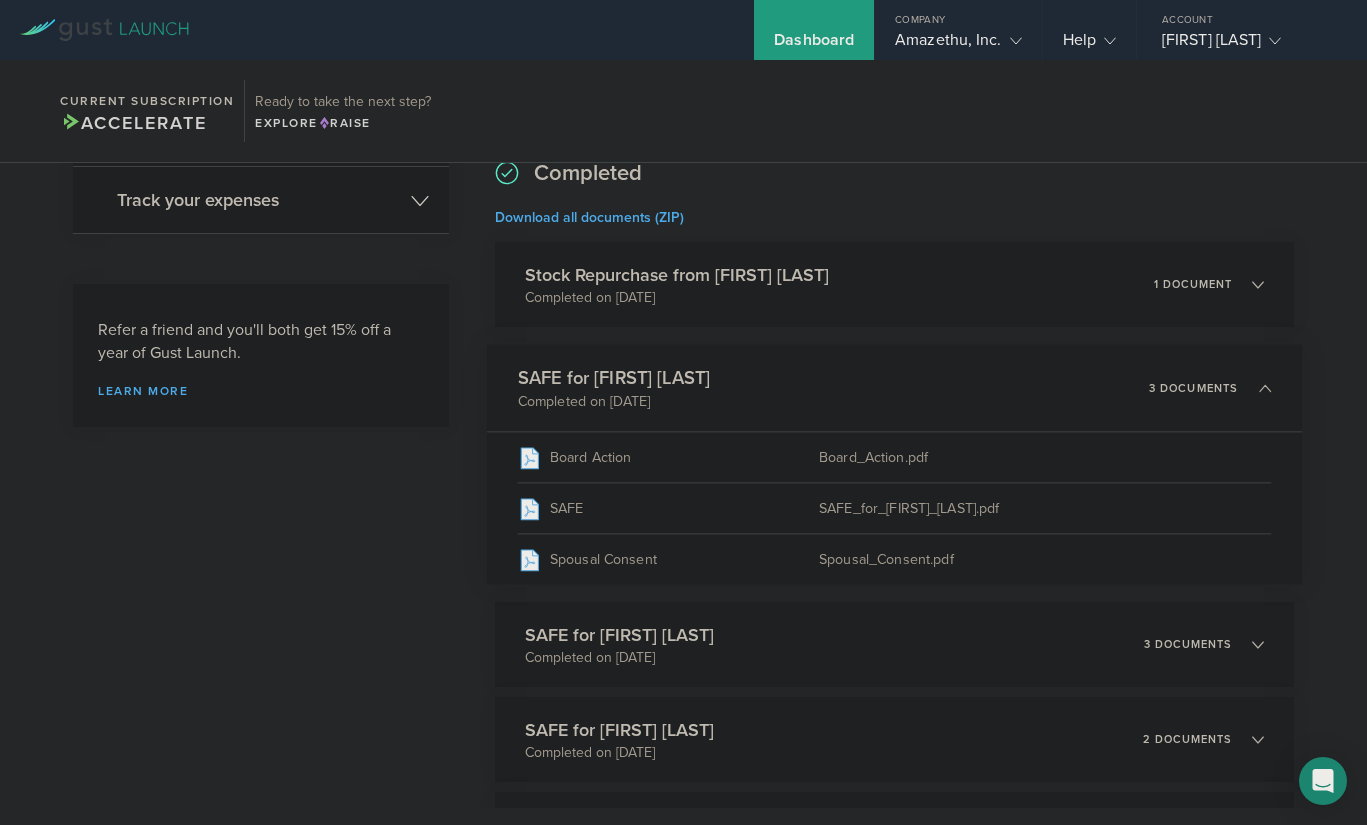 click on "SAFE for Sulaiman Olabiyi Completed on Jan 4, 2025  3 documents" at bounding box center (894, 388) 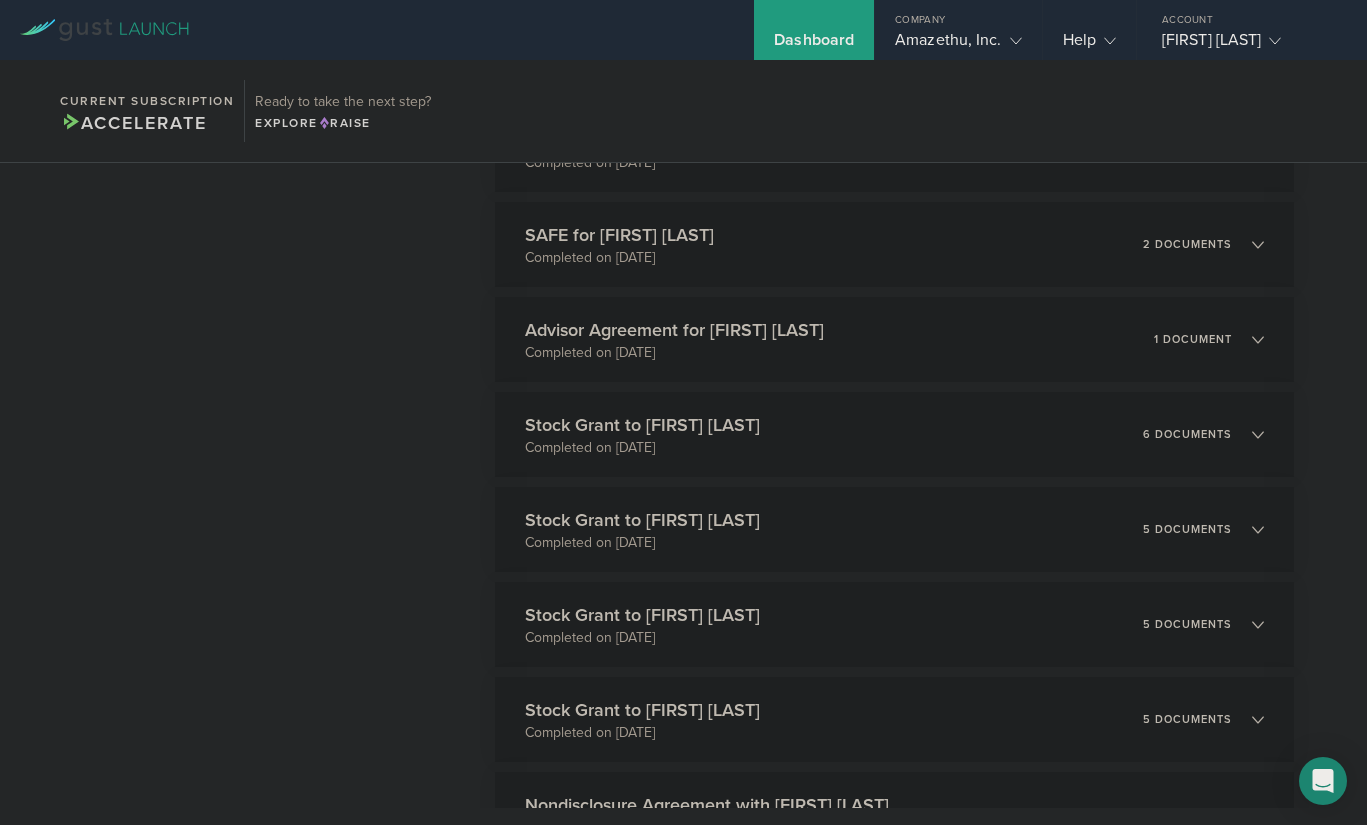 scroll, scrollTop: 1300, scrollLeft: 0, axis: vertical 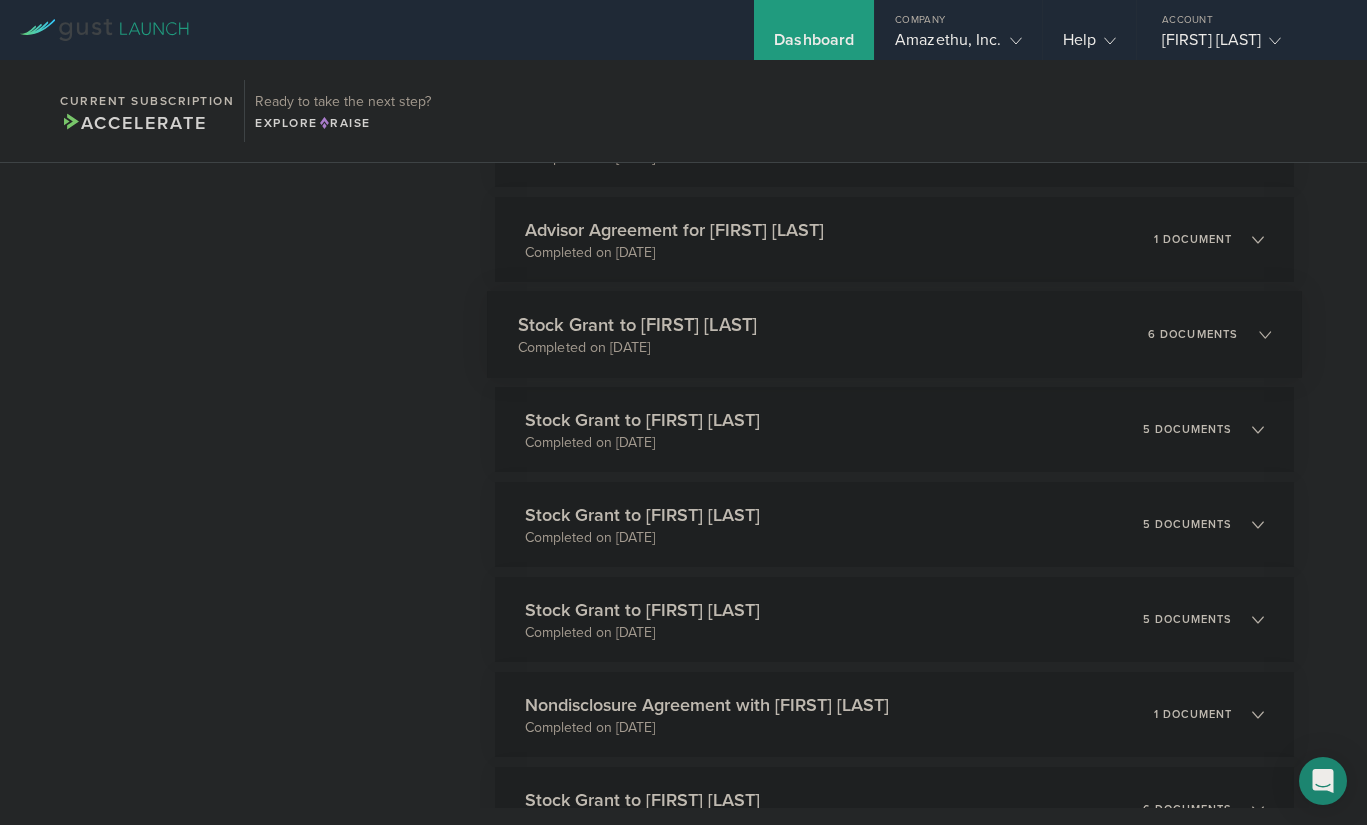 click on "Stock Grant to Olamide Kolawole Completed on Nov 1, 2024  6 documents" at bounding box center (894, 334) 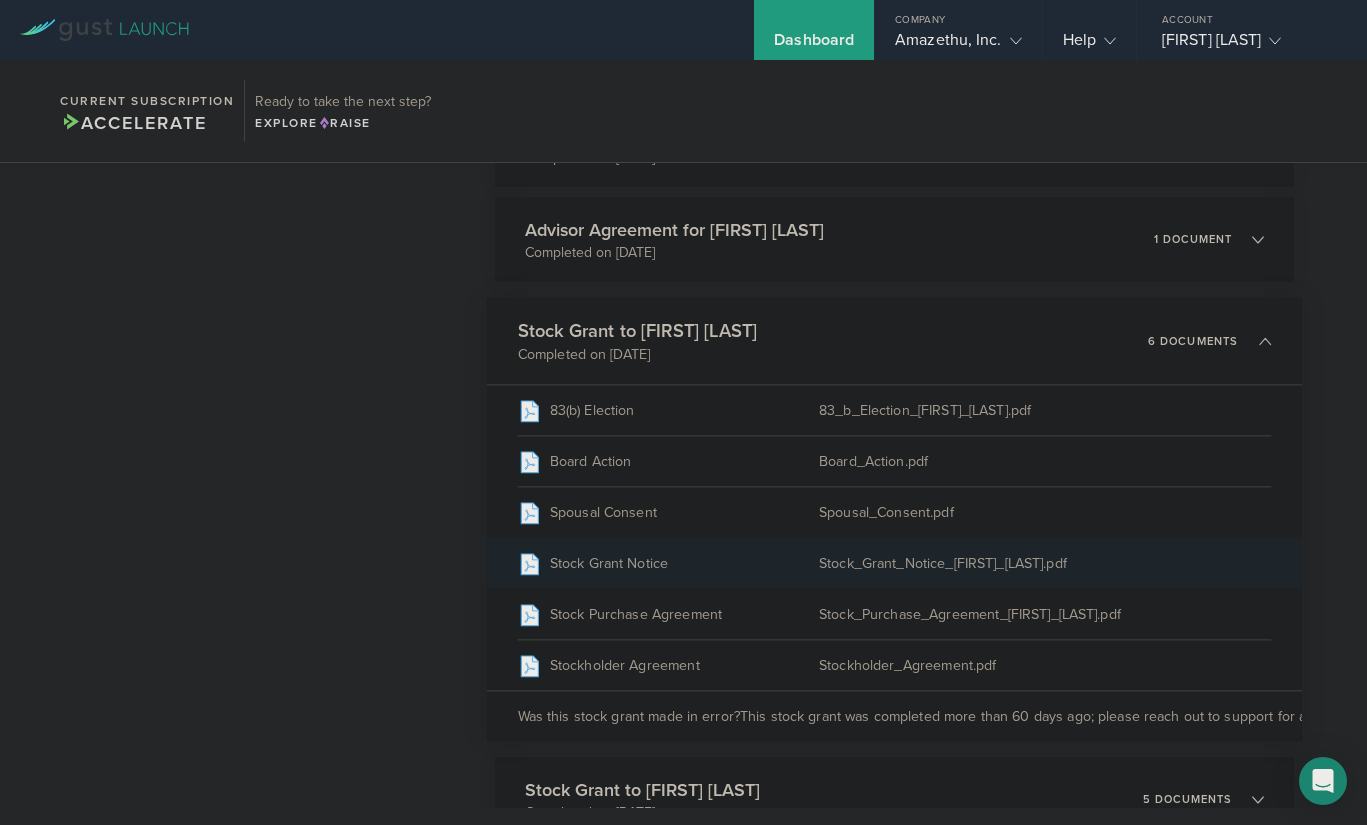 click on "Stock Grant Notice" at bounding box center [668, 563] 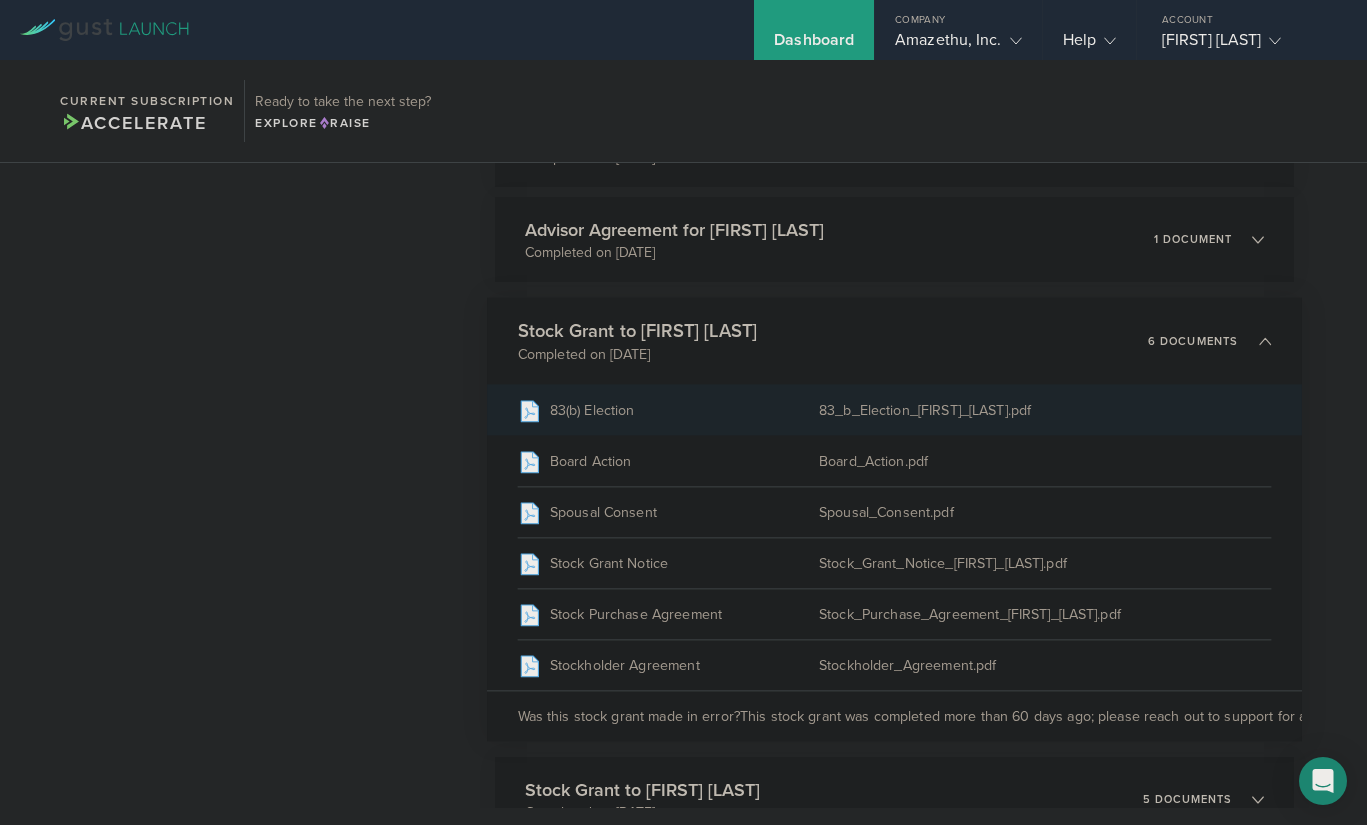 click on "83_b_Election_Olamide_[LAST].pdf" at bounding box center (1045, 410) 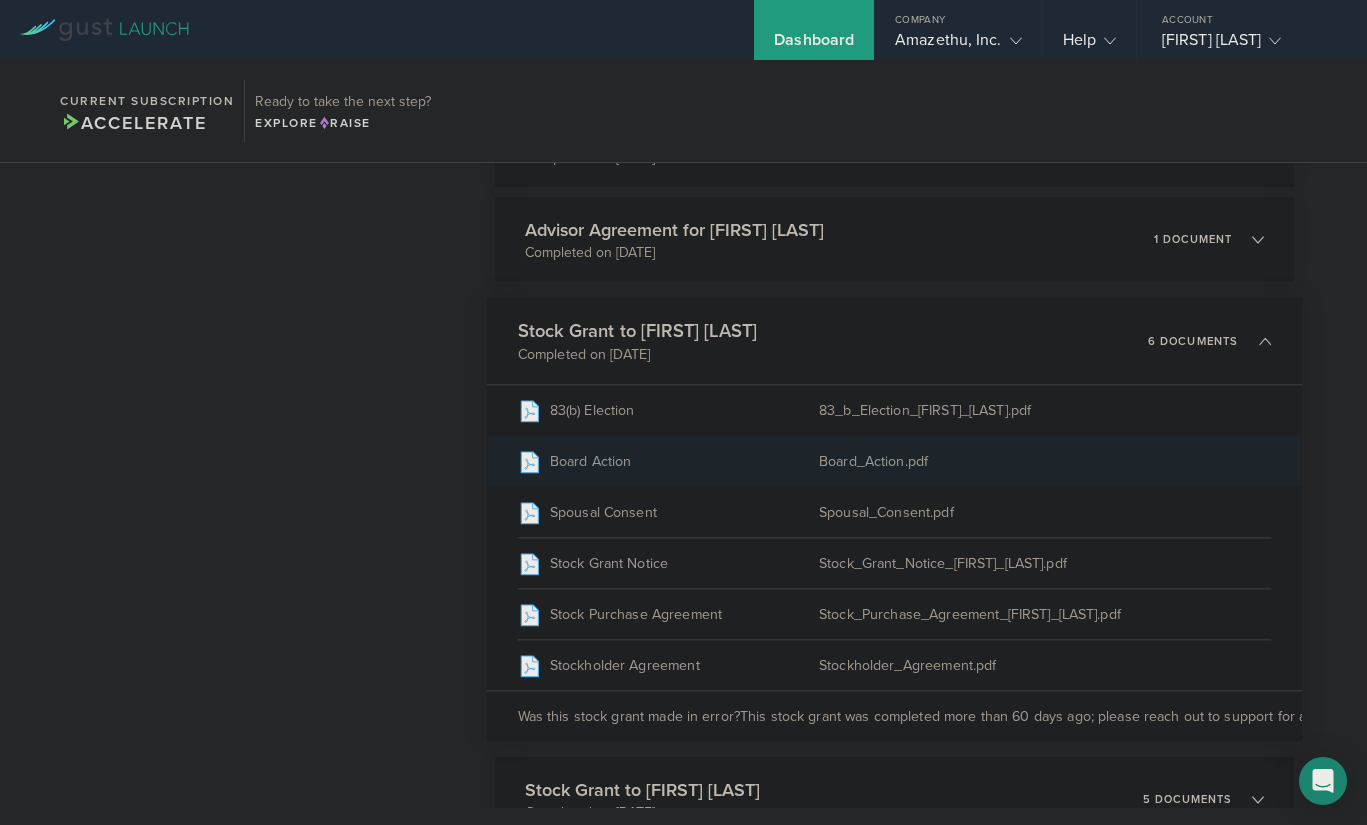 click on "Board_Action.pdf" at bounding box center (1045, 461) 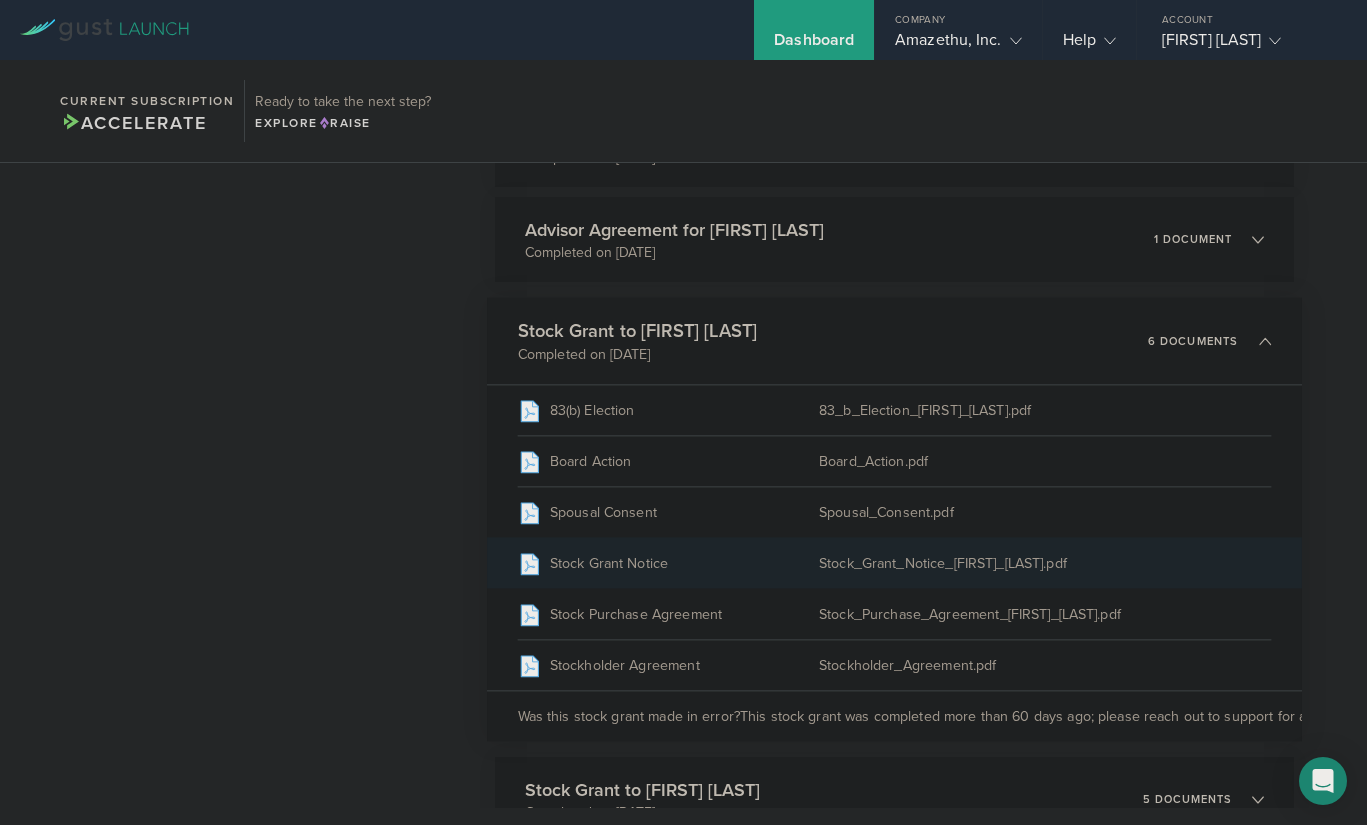 click on "Stock_Grant_Notice_Olamide_[LAST].pdf" at bounding box center [1045, 563] 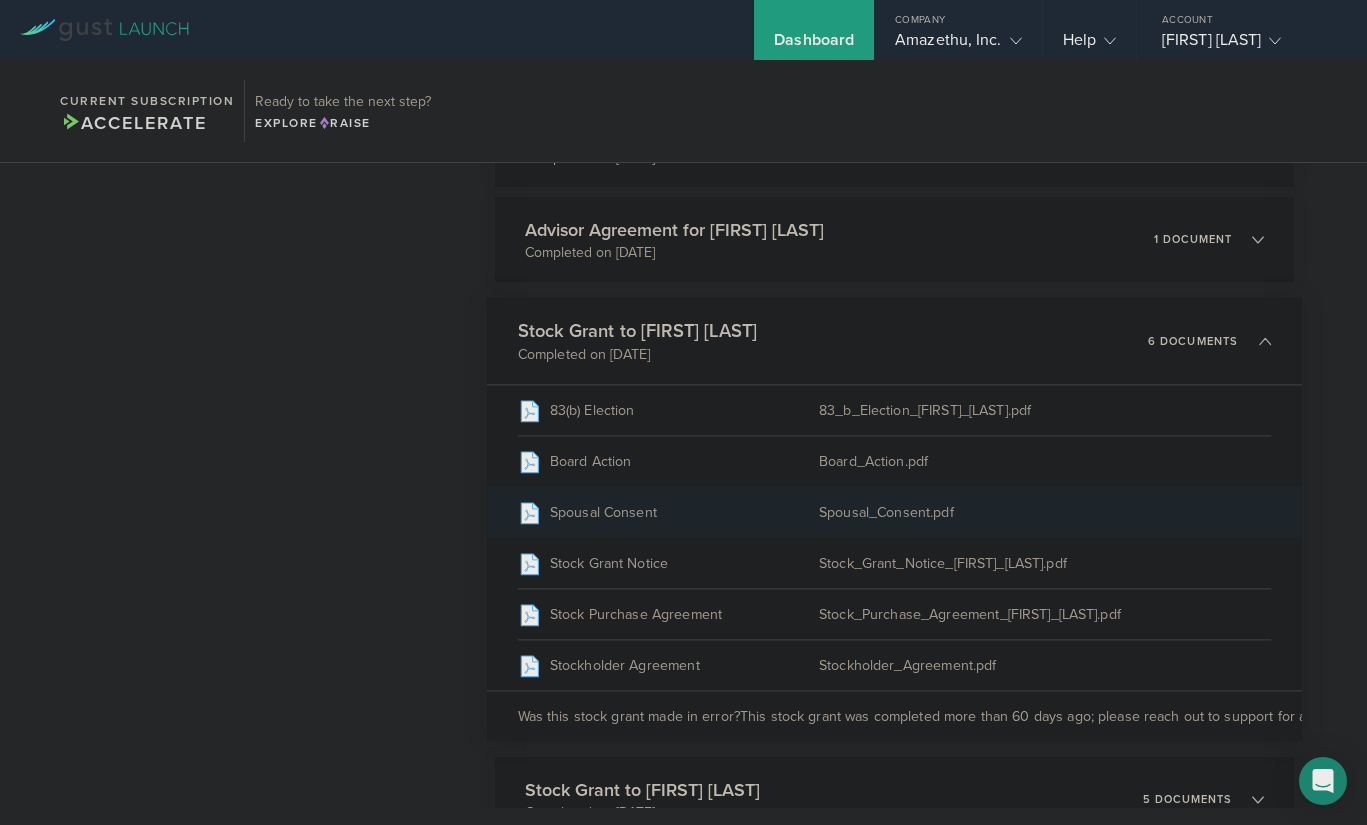 click on "Spousal Consent Spousal_Consent.pdf" at bounding box center [894, 511] 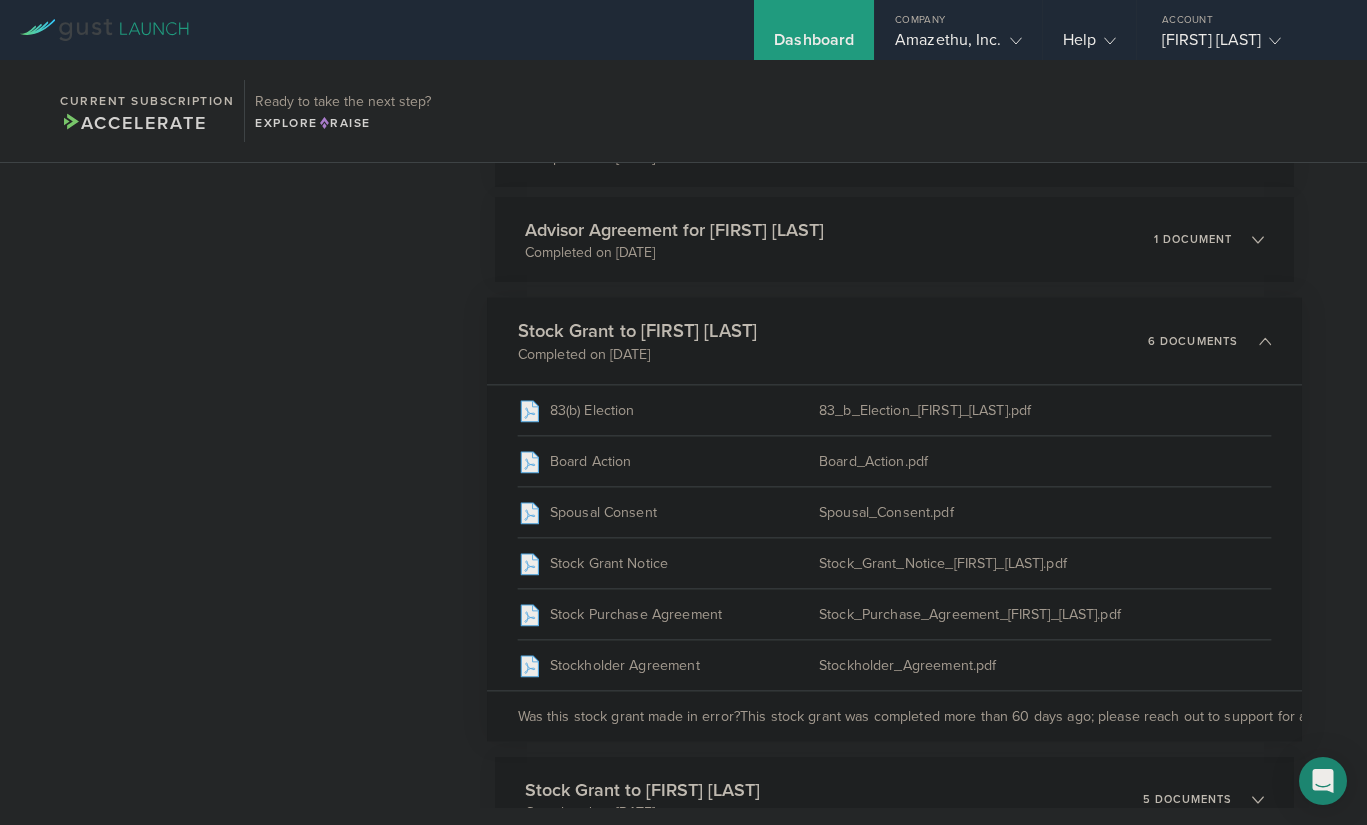 click on "Stock Grant to Olamide Kolawole Completed on Nov 1, 2024  6 documents" at bounding box center (894, 341) 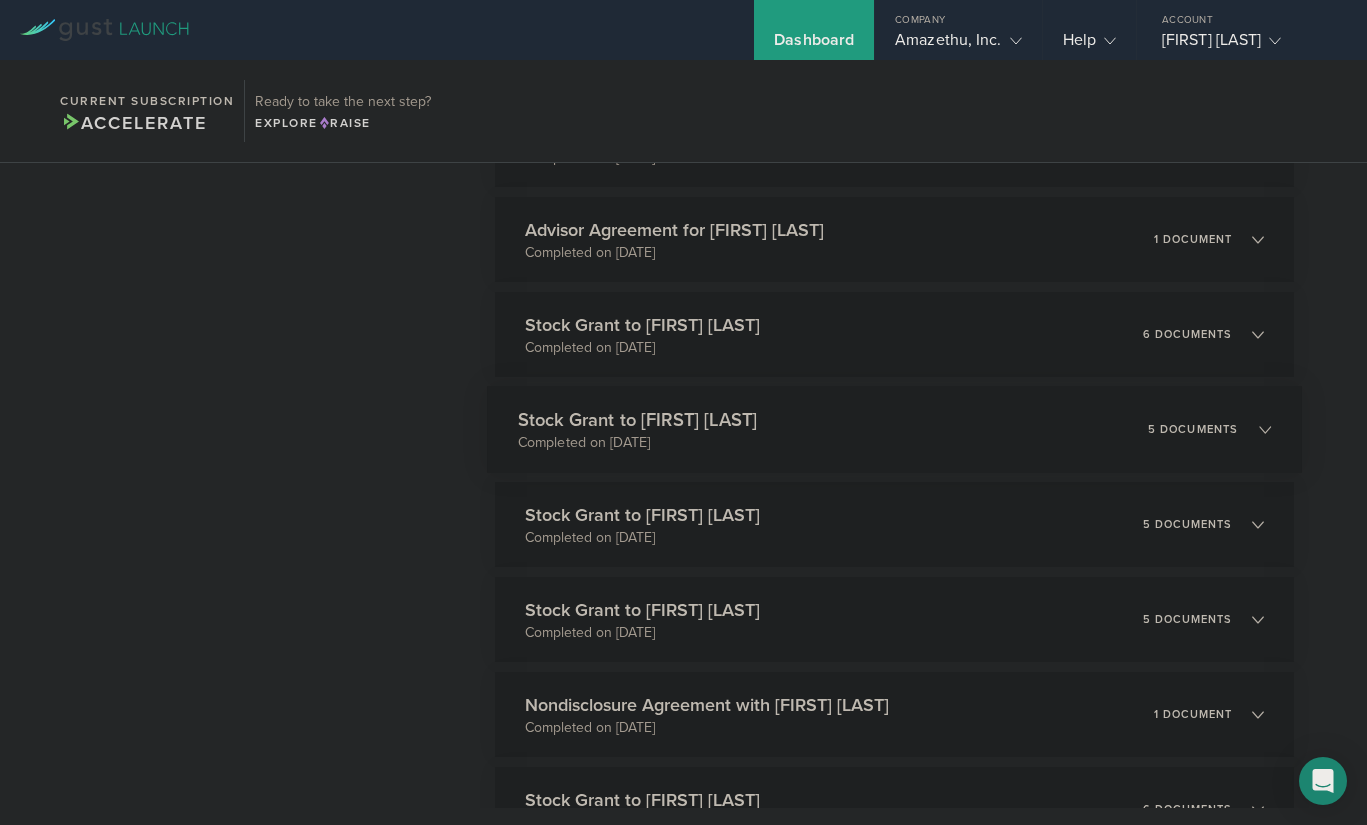 click on "Stock Grant to Eniola [LAST] Completed on [DATE]  5 documents" at bounding box center [894, 429] 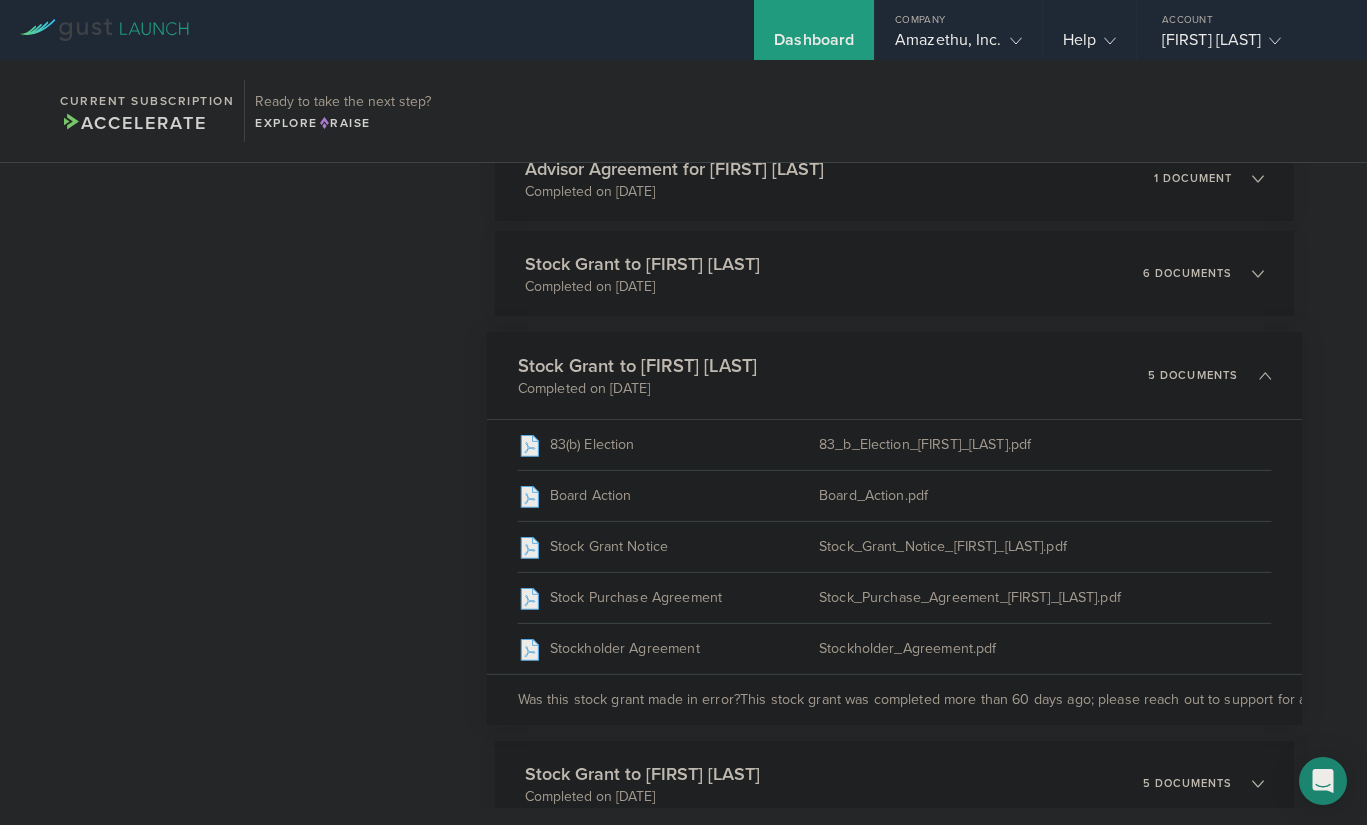 scroll, scrollTop: 1400, scrollLeft: 0, axis: vertical 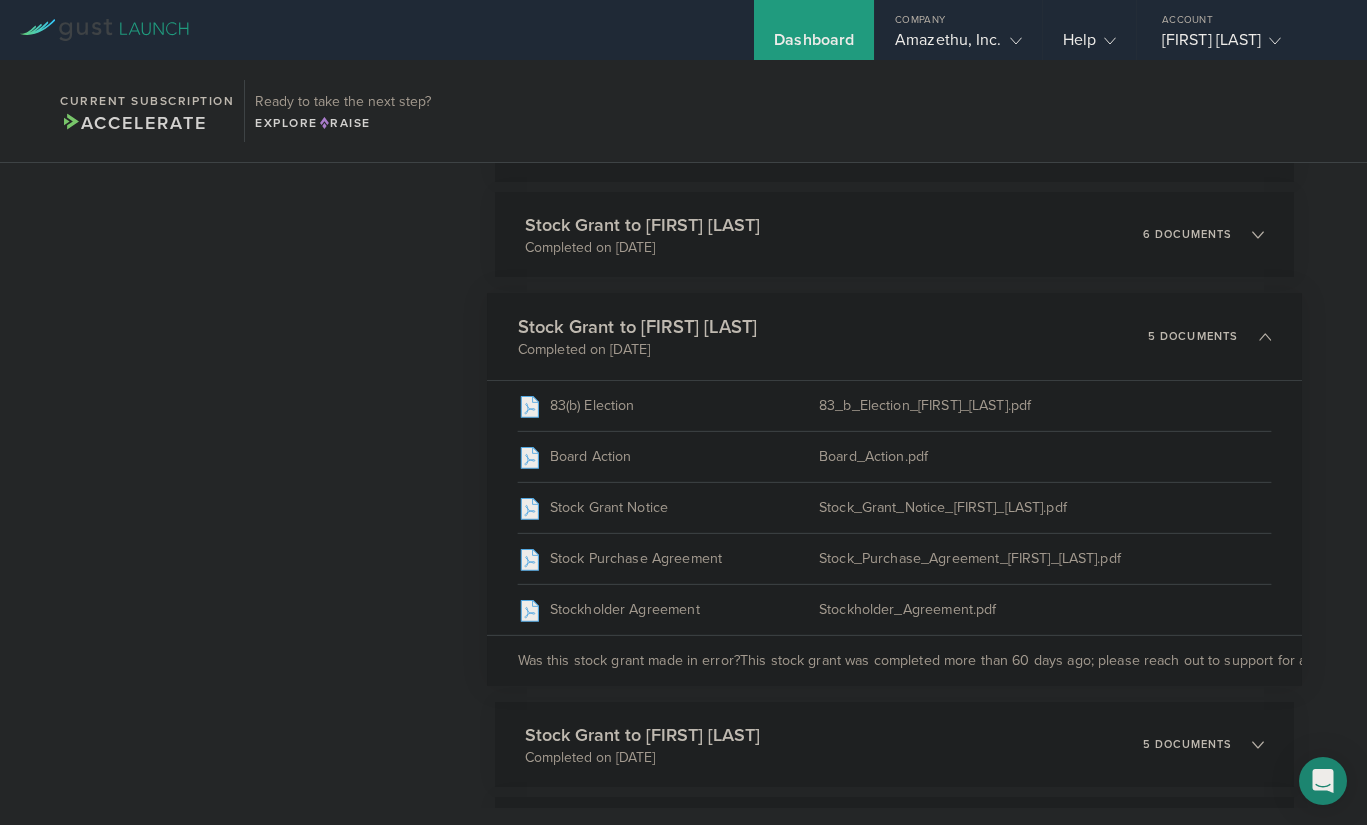 click on "Stock Grant to Eniola [LAST] Completed on [DATE]  5 documents" at bounding box center [894, 336] 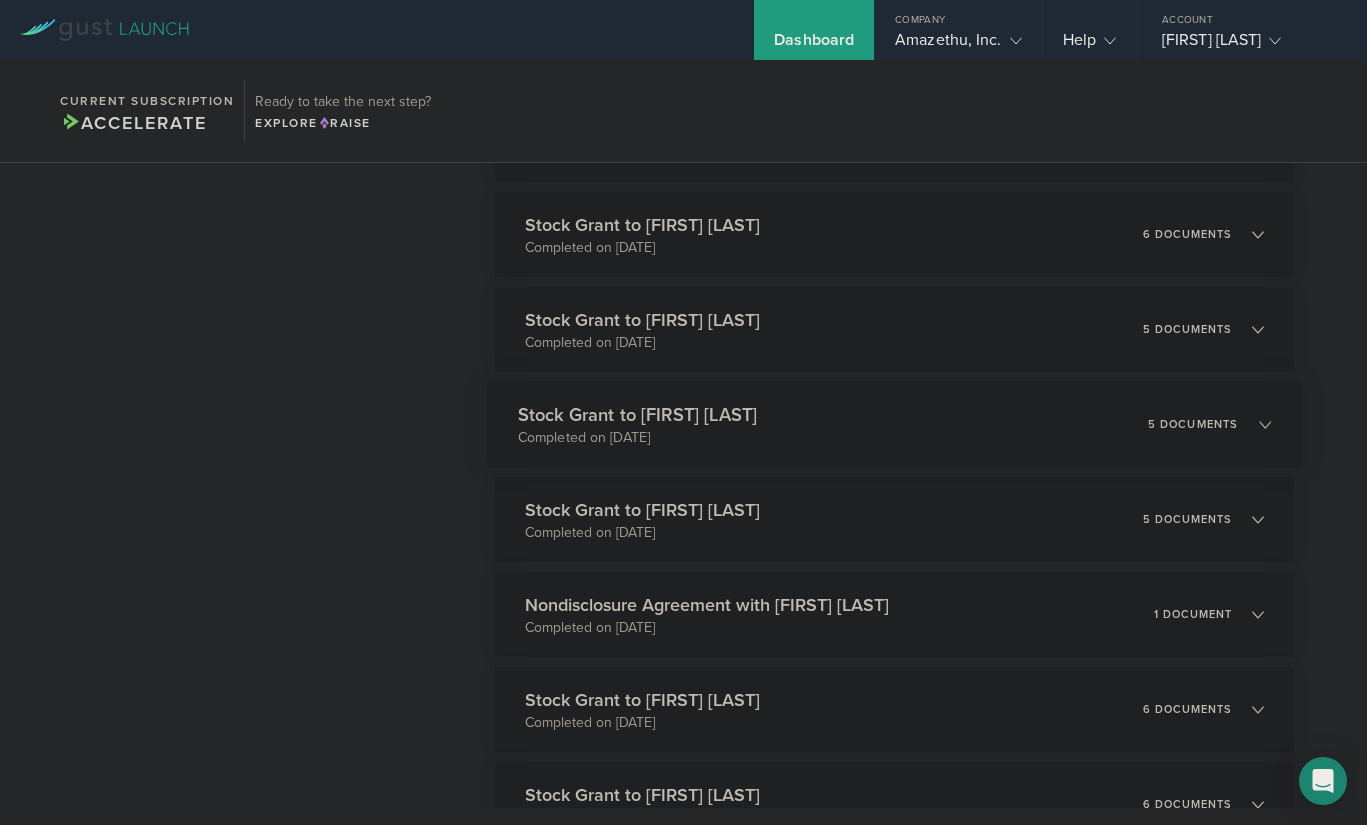 click on "Stock Grant to Atna Njock Completed on Oct 30, 2024  5 documents" at bounding box center [894, 424] 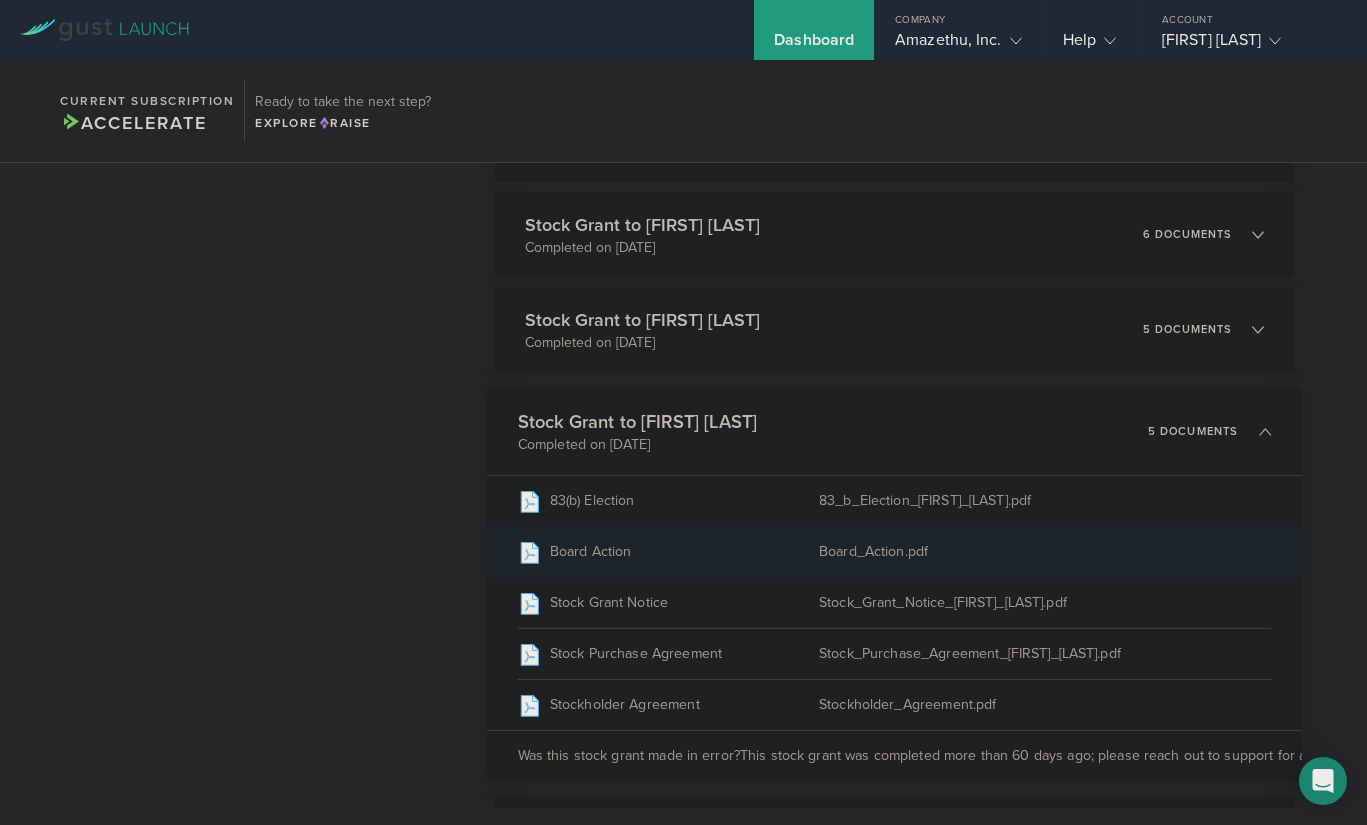 scroll, scrollTop: 1500, scrollLeft: 0, axis: vertical 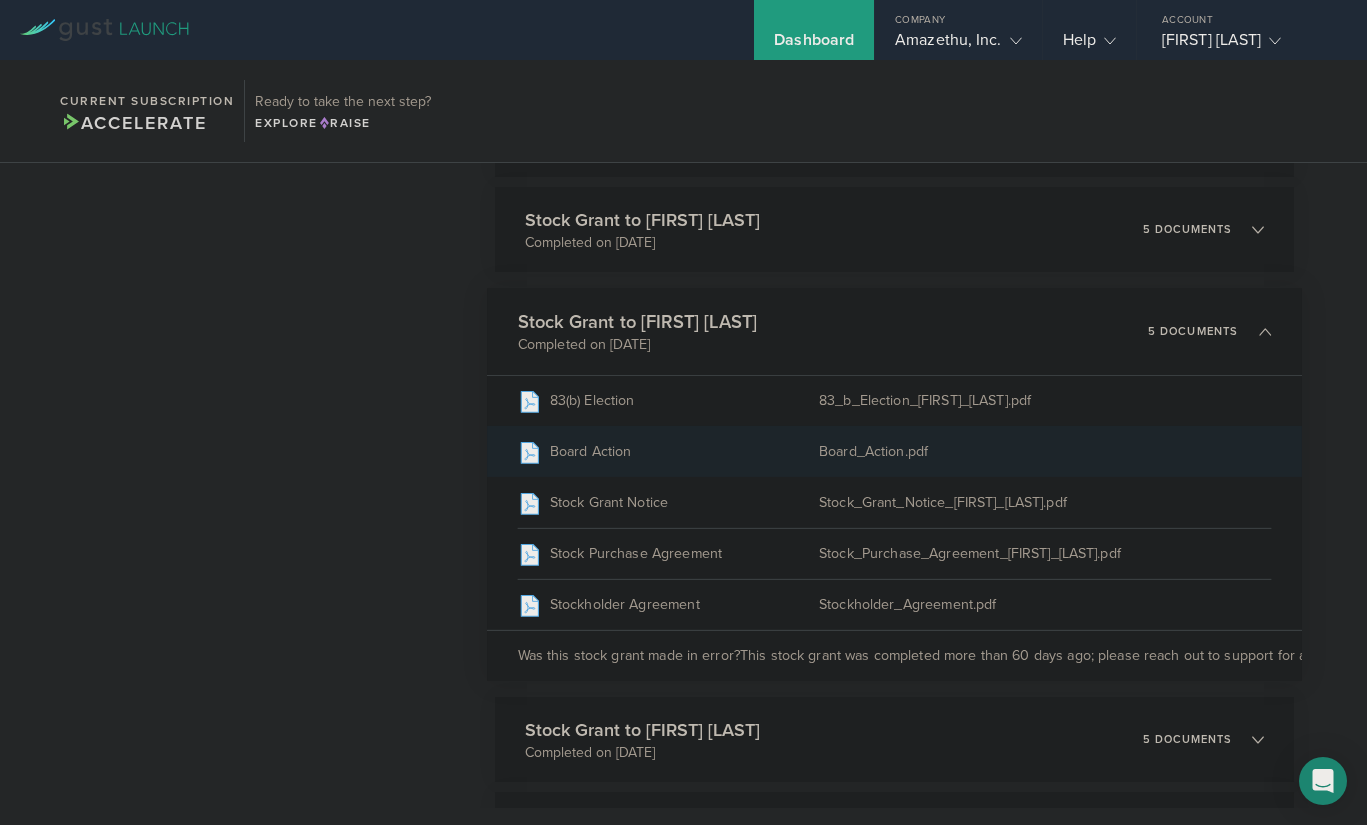 click on "Board_Action.pdf" at bounding box center [1045, 452] 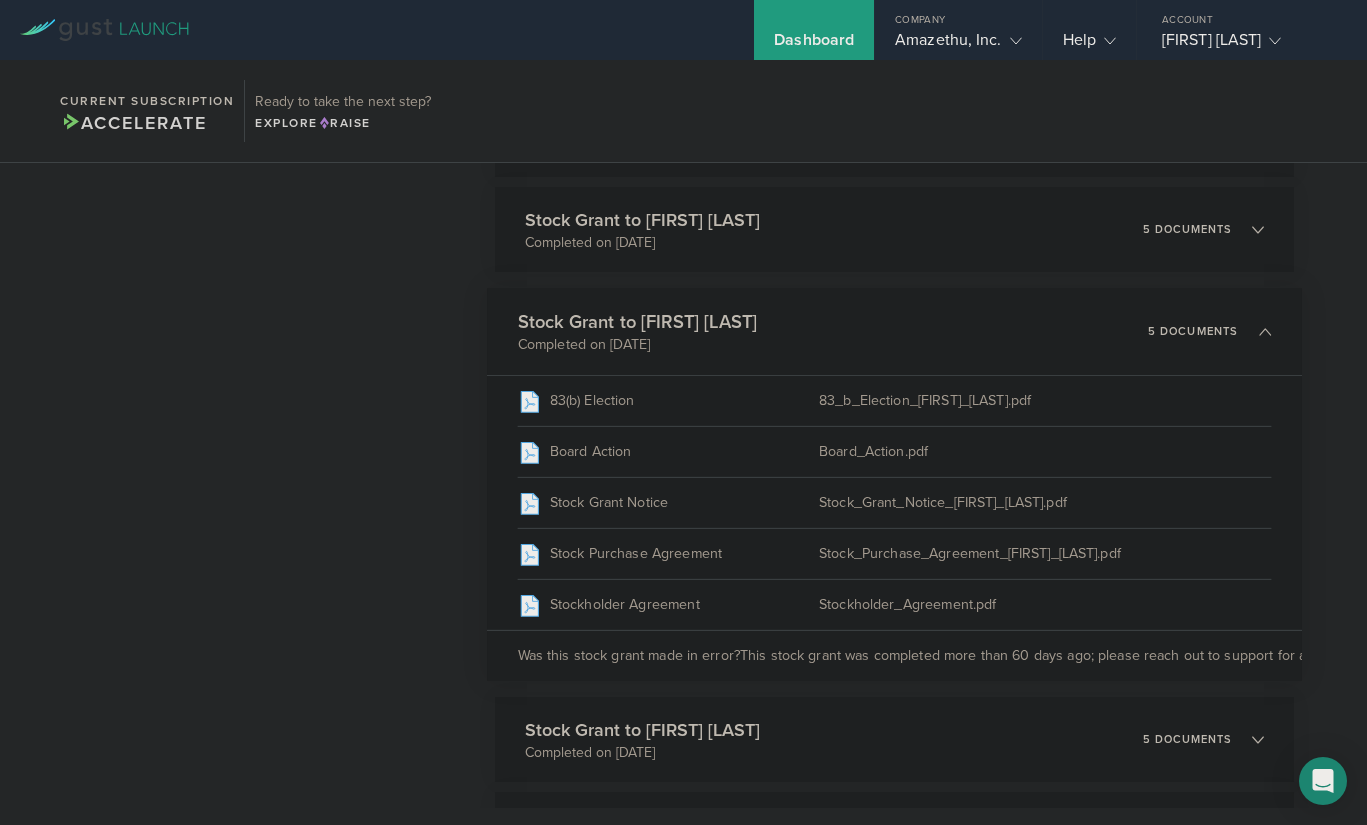 click on "Stock Grant to Atna Njock Completed on Oct 30, 2024  5 documents" at bounding box center [894, 331] 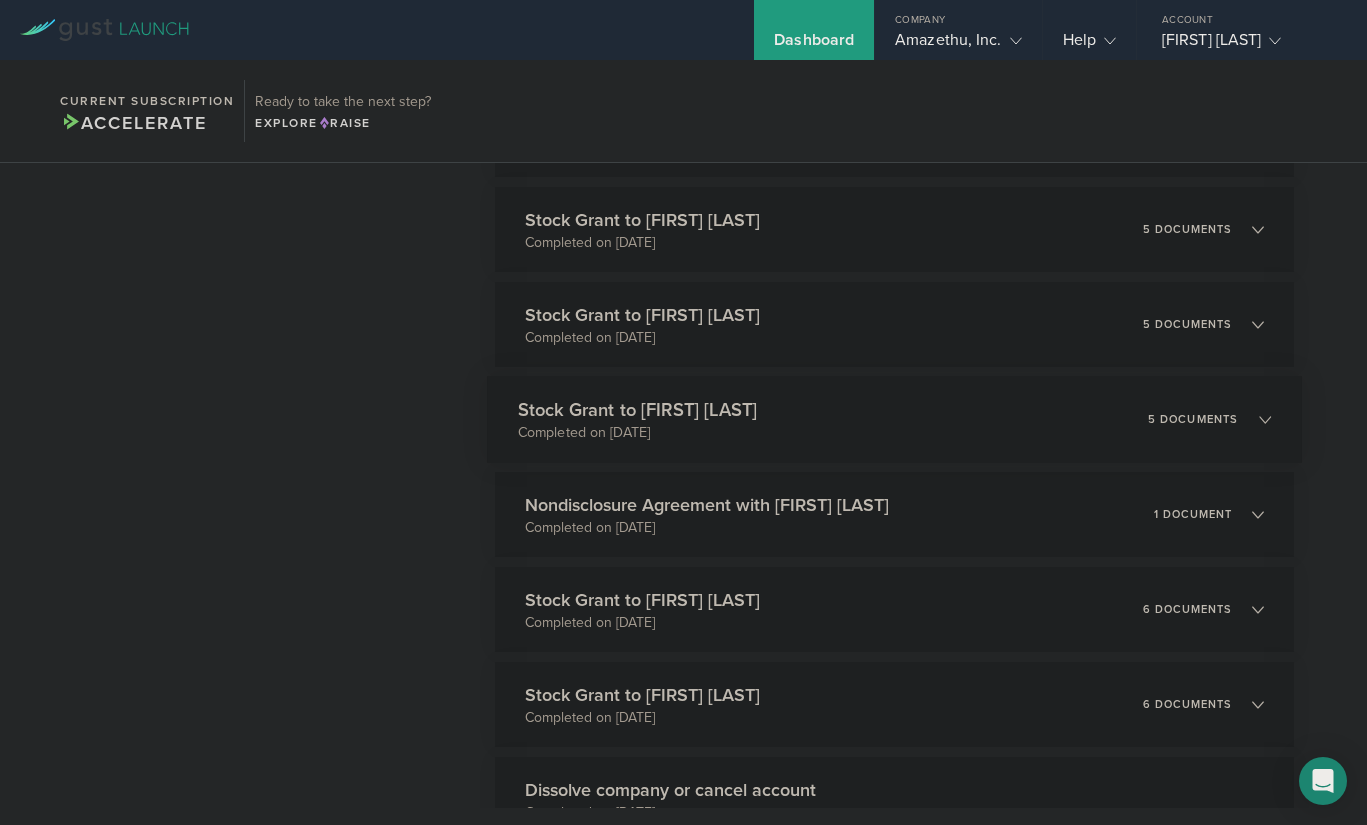click on "Stock Grant to Olawunmi [LAST]" at bounding box center (638, 409) 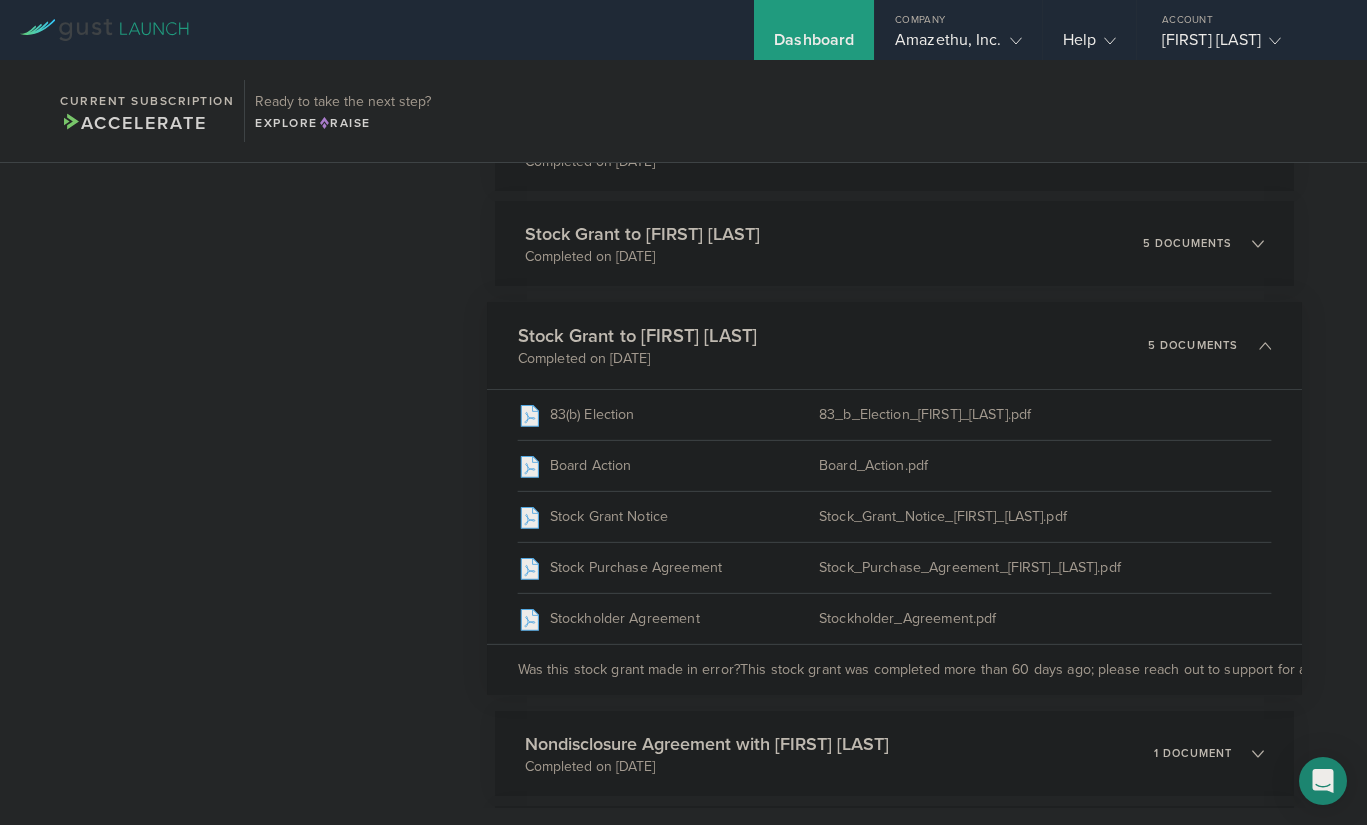 scroll, scrollTop: 1600, scrollLeft: 0, axis: vertical 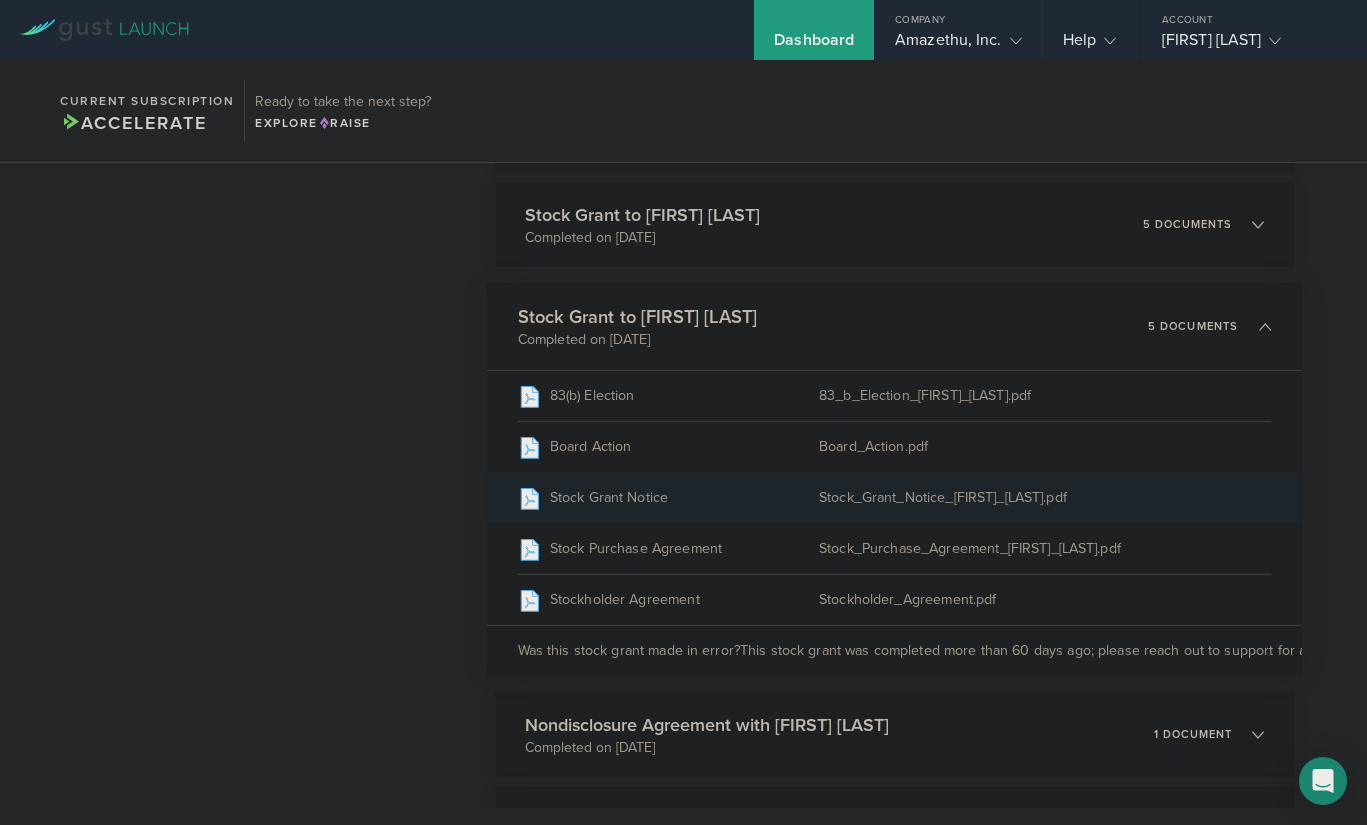 click on "Stock_Grant_Notice_Olawunmi_[LAST].pdf" at bounding box center [1045, 498] 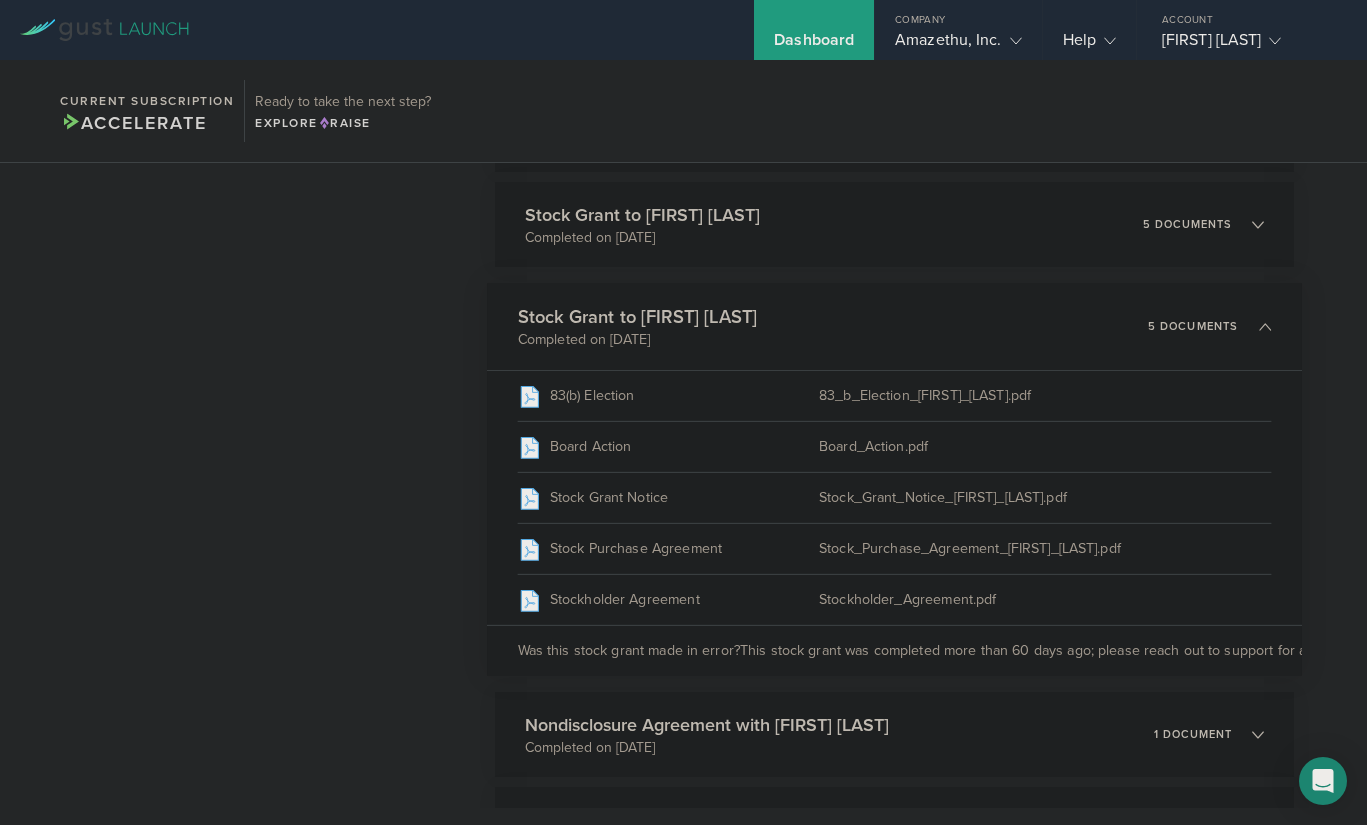 click on "Stock Grant to Olawunmi Kolawole Completed on Oct 30, 2024  5 documents" at bounding box center (894, 326) 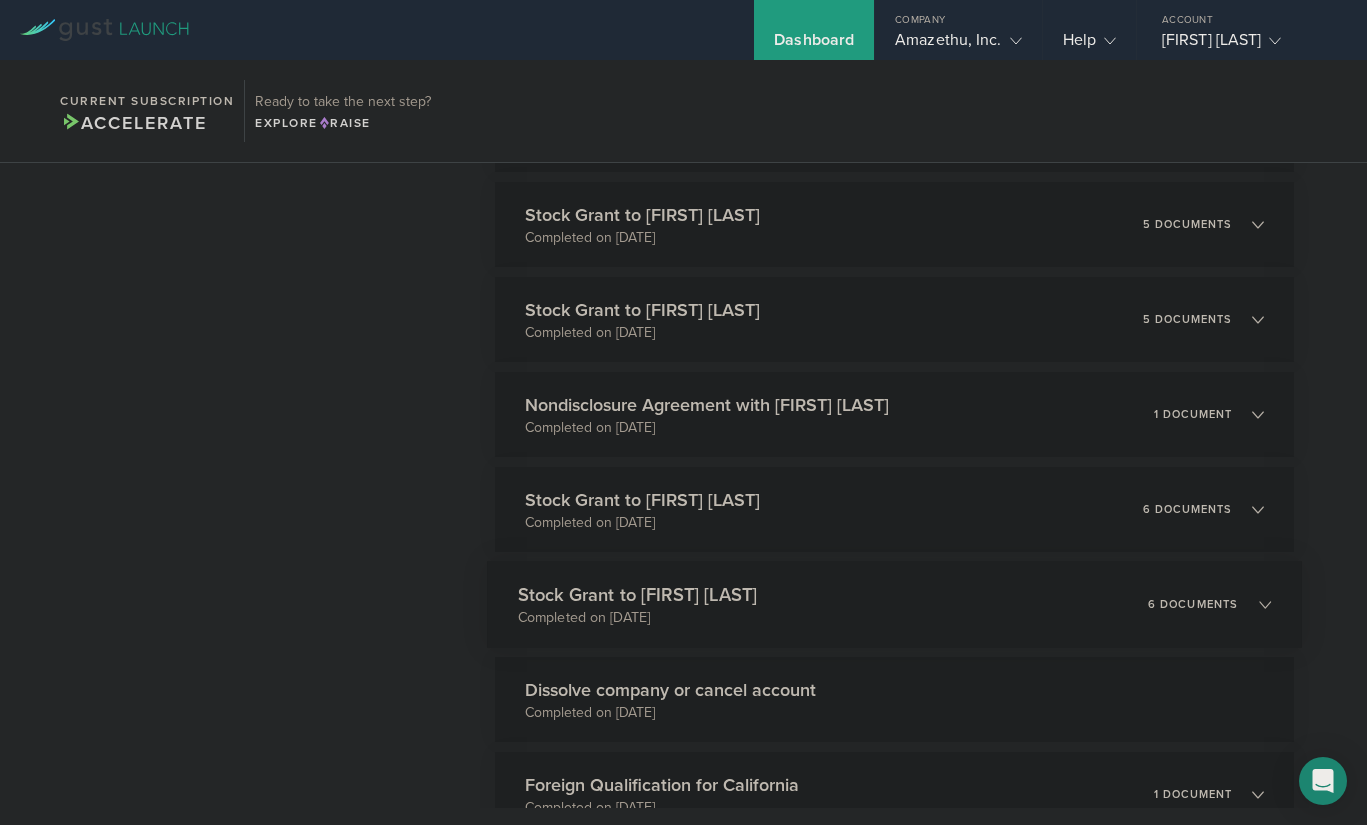 scroll, scrollTop: 1700, scrollLeft: 0, axis: vertical 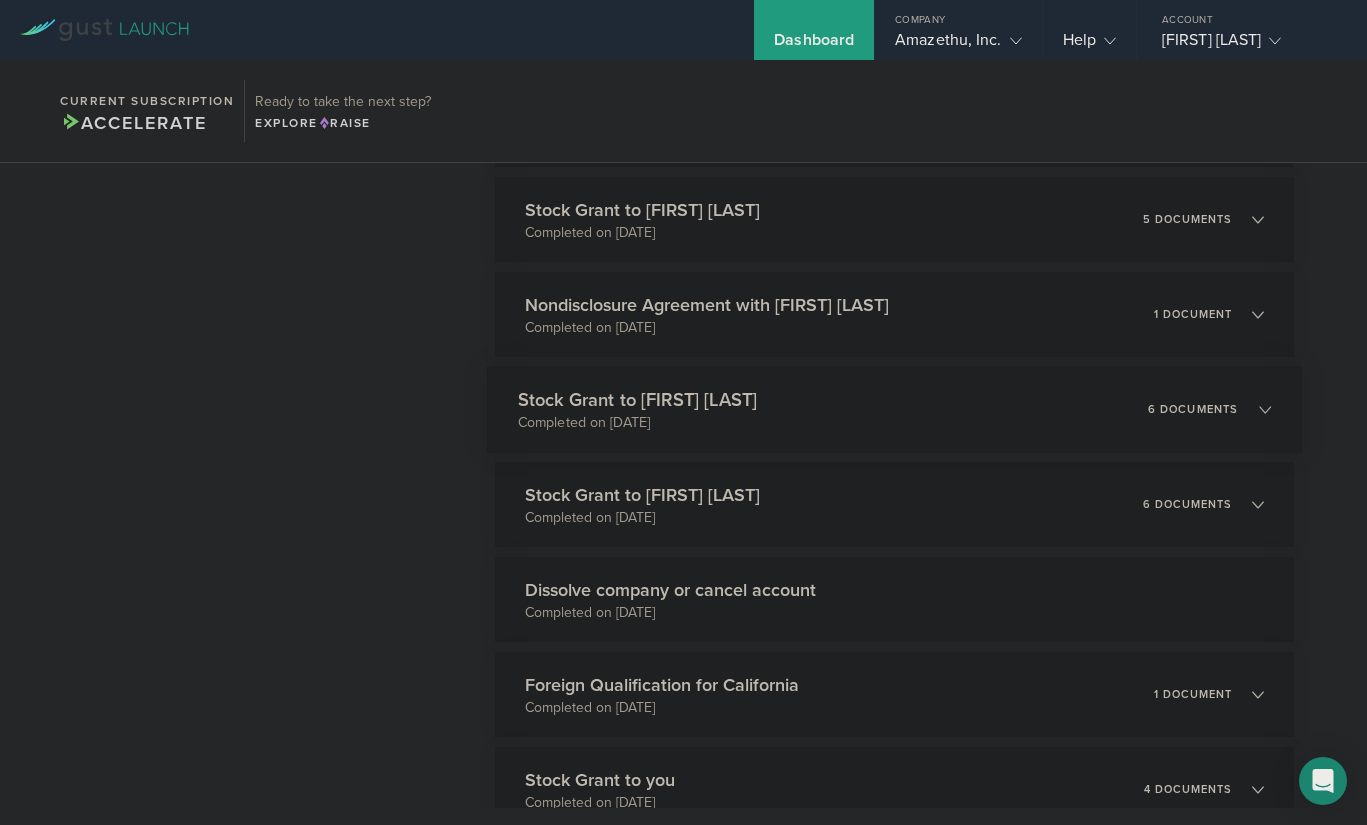 click on "Stock Grant to Sulaiman [LAST]" at bounding box center (638, 399) 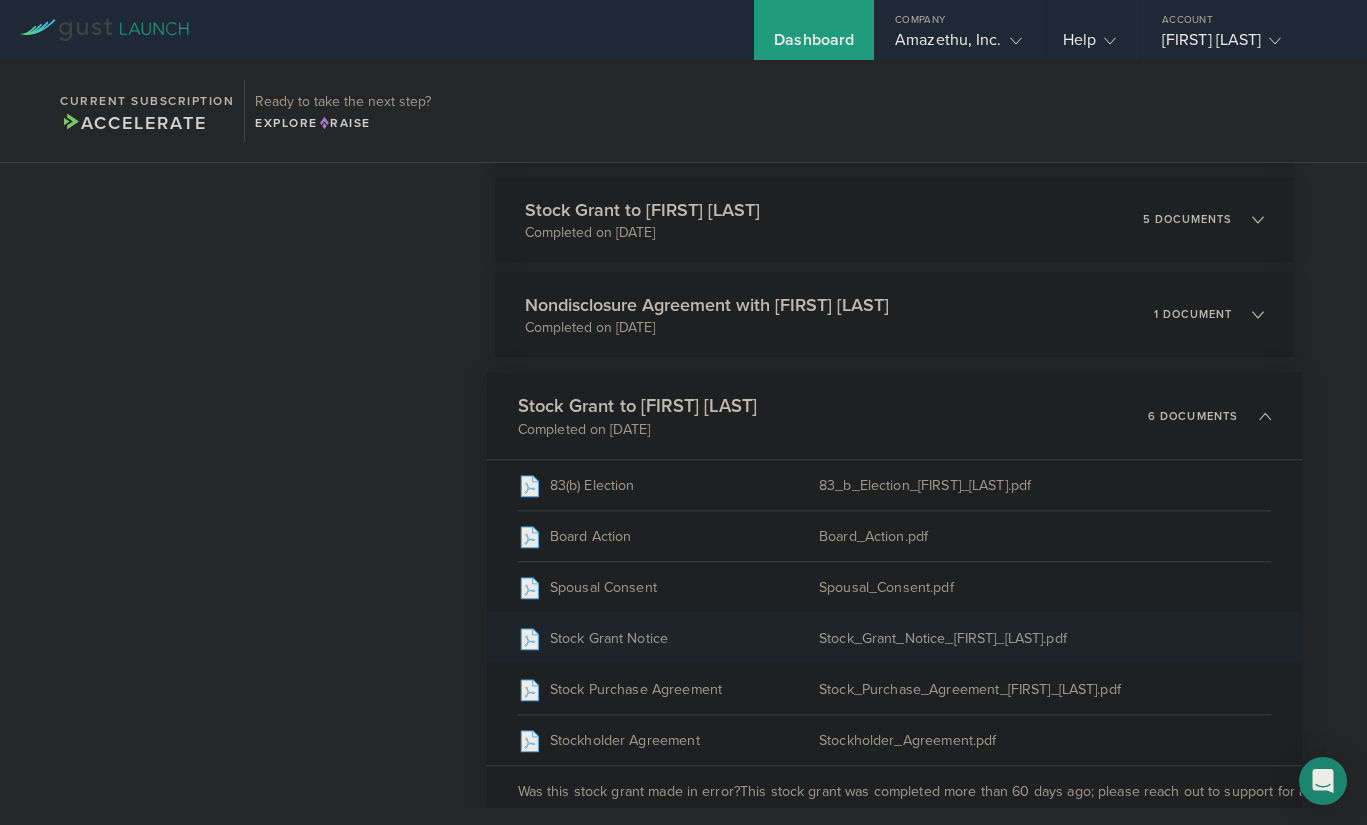 click on "Stock_Grant_Notice_Sulaiman_[LAST].pdf" at bounding box center [1045, 638] 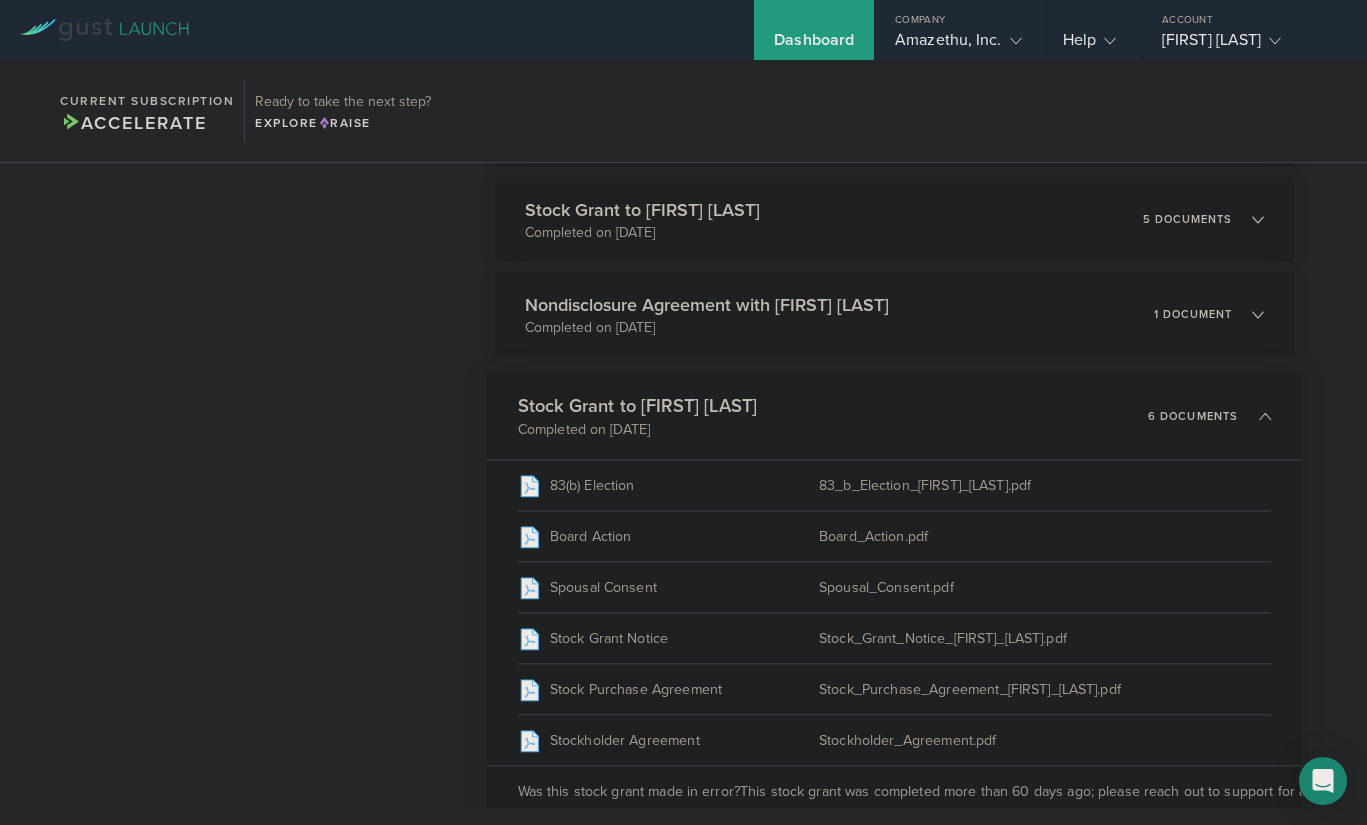 click on "Stock Grant to Sulaiman Olabiyi Completed on Oct 28, 2024  6 documents" at bounding box center (894, 416) 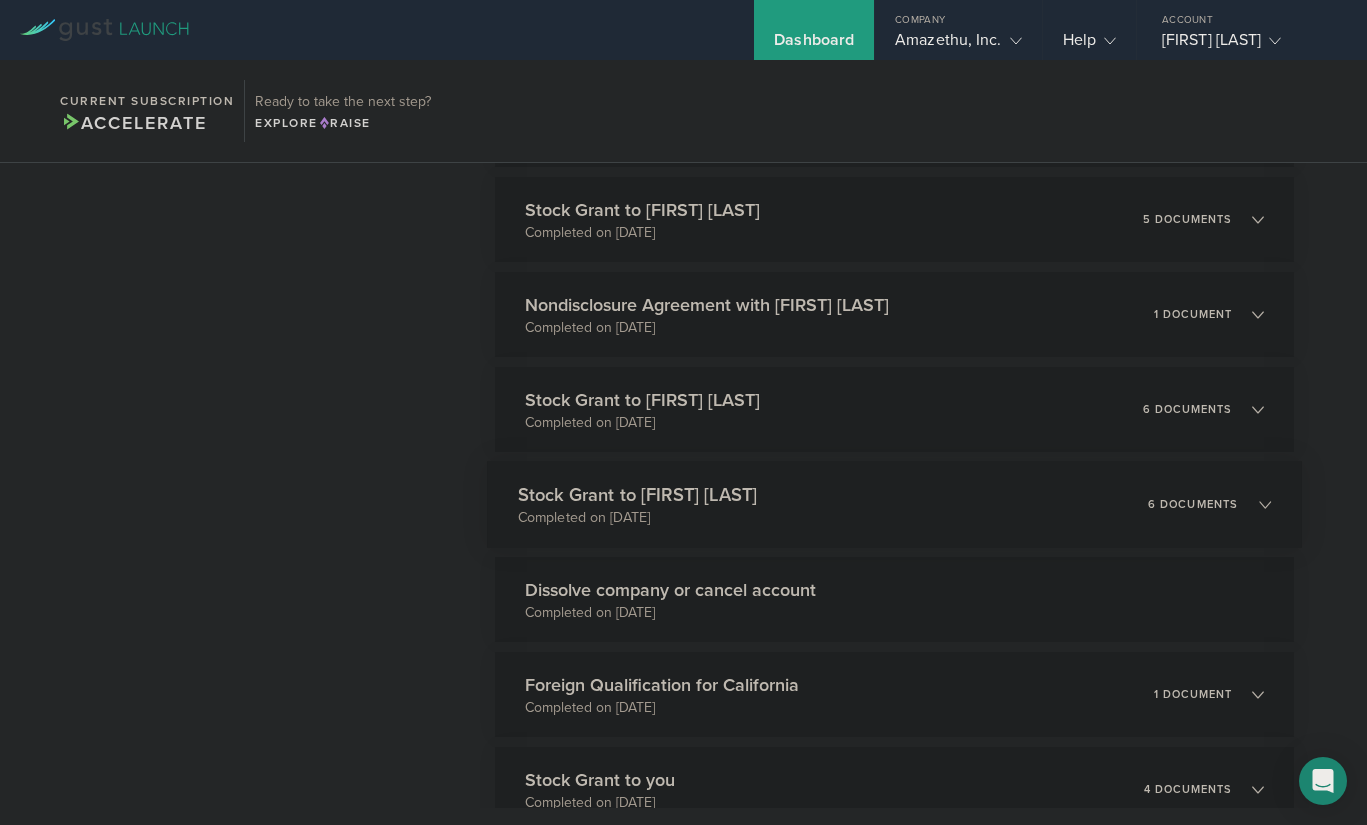 click on "Stock Grant to Olalekan Baruwa Completed on Oct 28, 2024  6 documents" at bounding box center (894, 504) 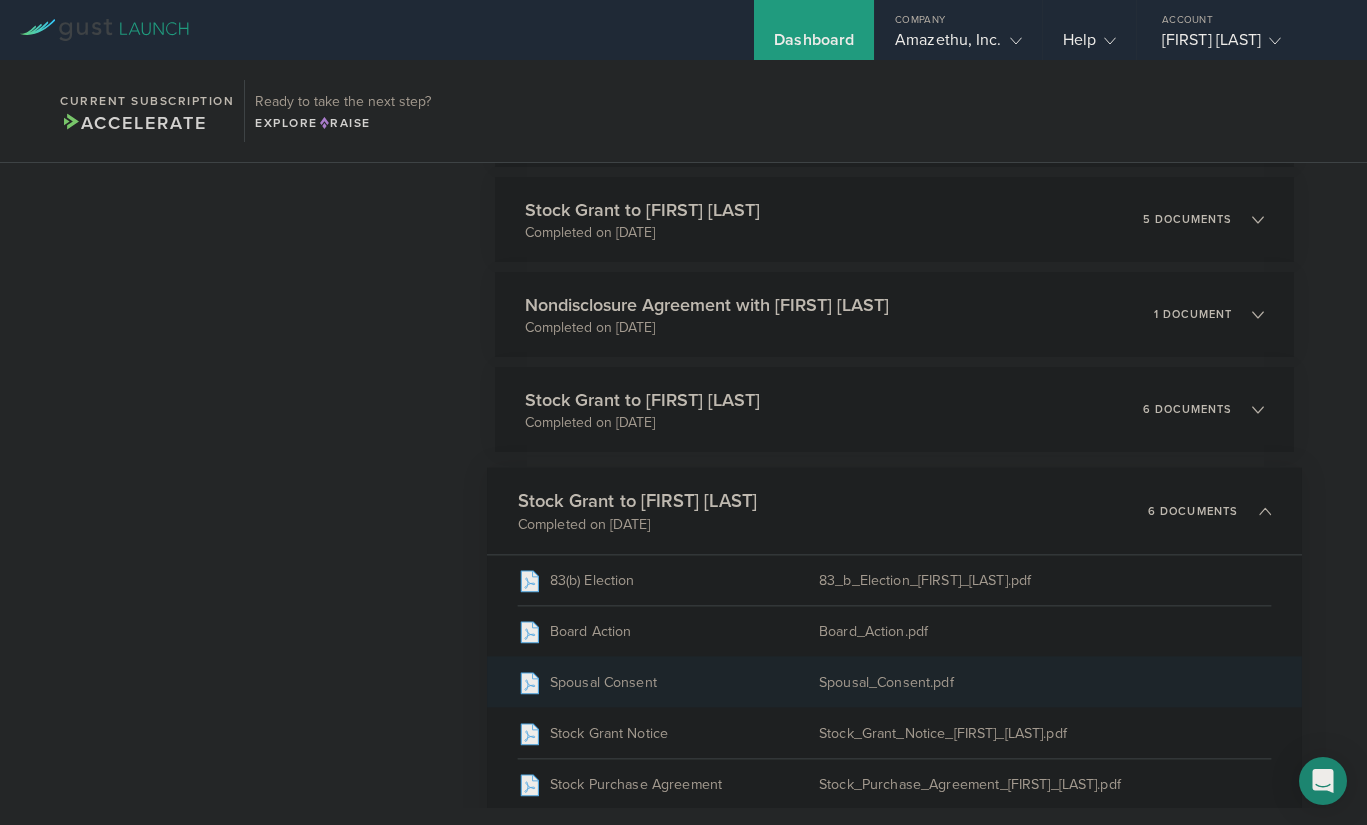 click on "Spousal_Consent.pdf" at bounding box center (1045, 682) 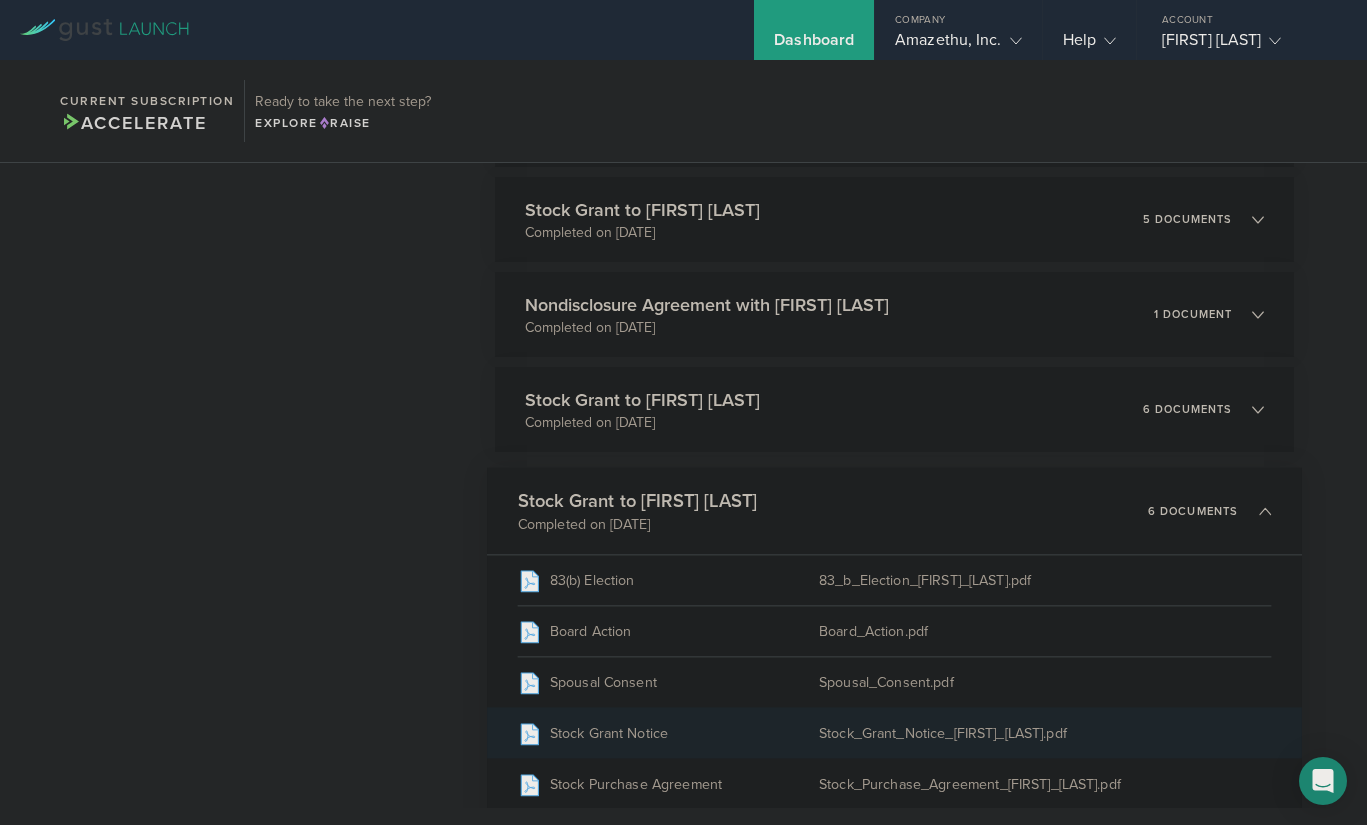 click on "Stock_Grant_Notice_Olalekan_[LAST].pdf" at bounding box center (1045, 733) 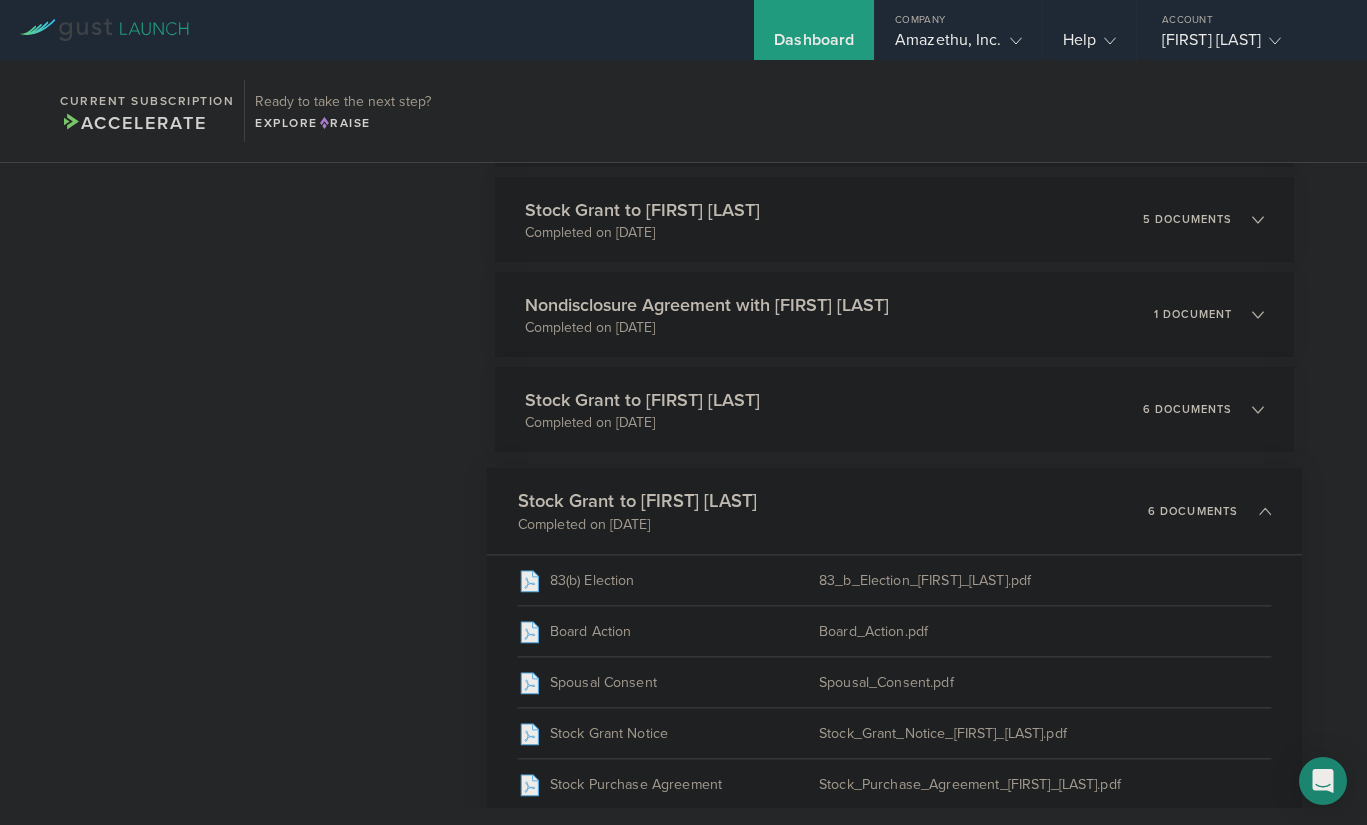 click on "Stock Grant to Olalekan [LAST]" at bounding box center (638, 501) 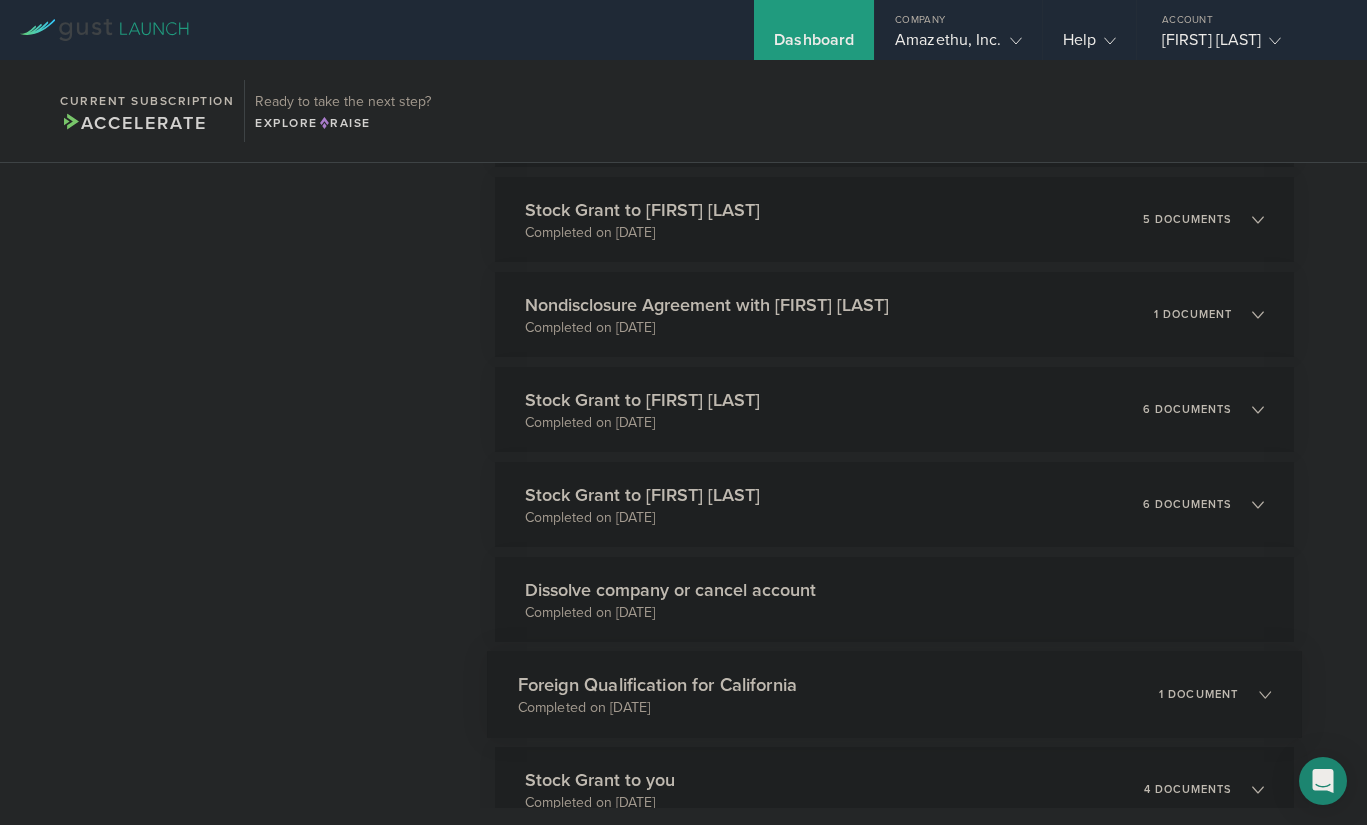 scroll, scrollTop: 1800, scrollLeft: 0, axis: vertical 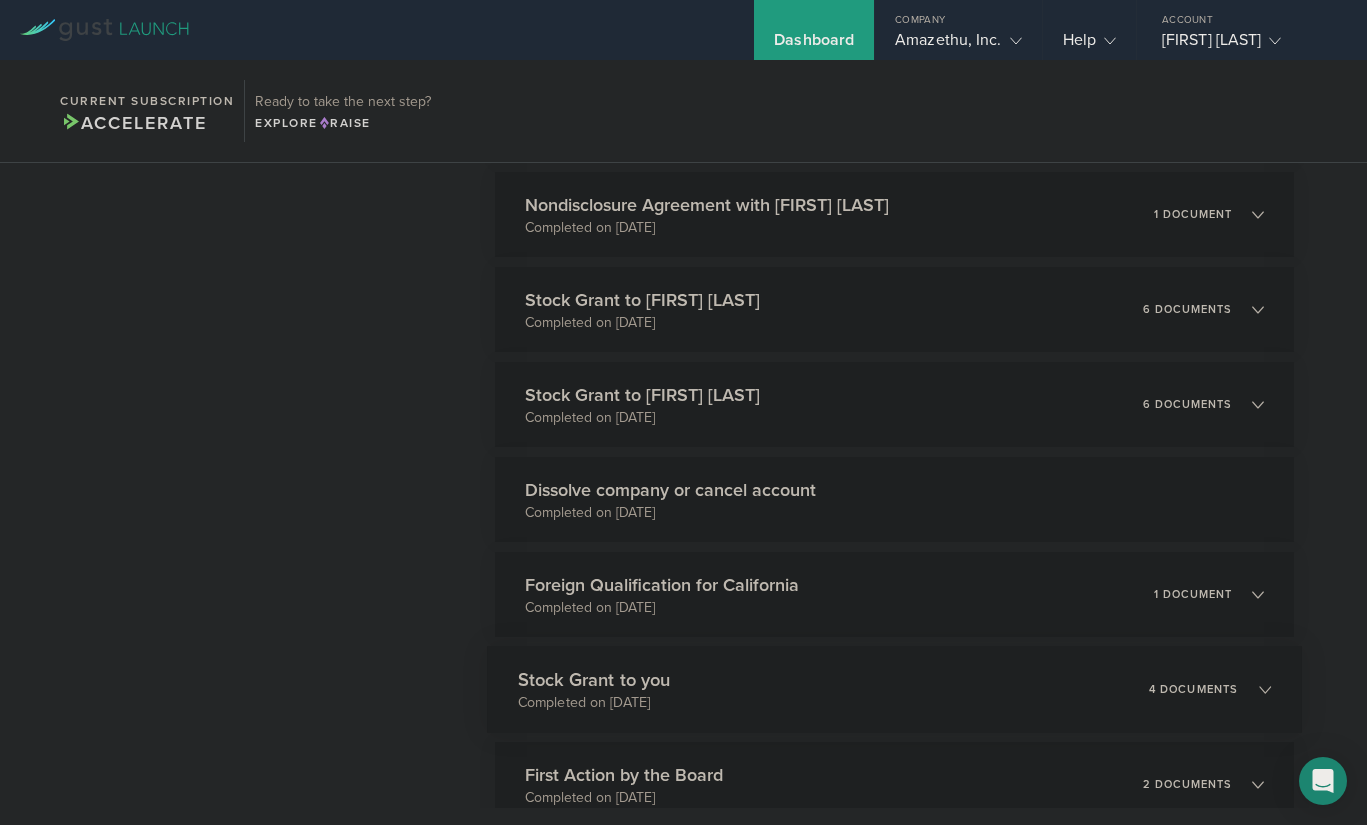 click on "Stock Grant to you Completed on Dec 4, 2020  4 documents" at bounding box center (894, 689) 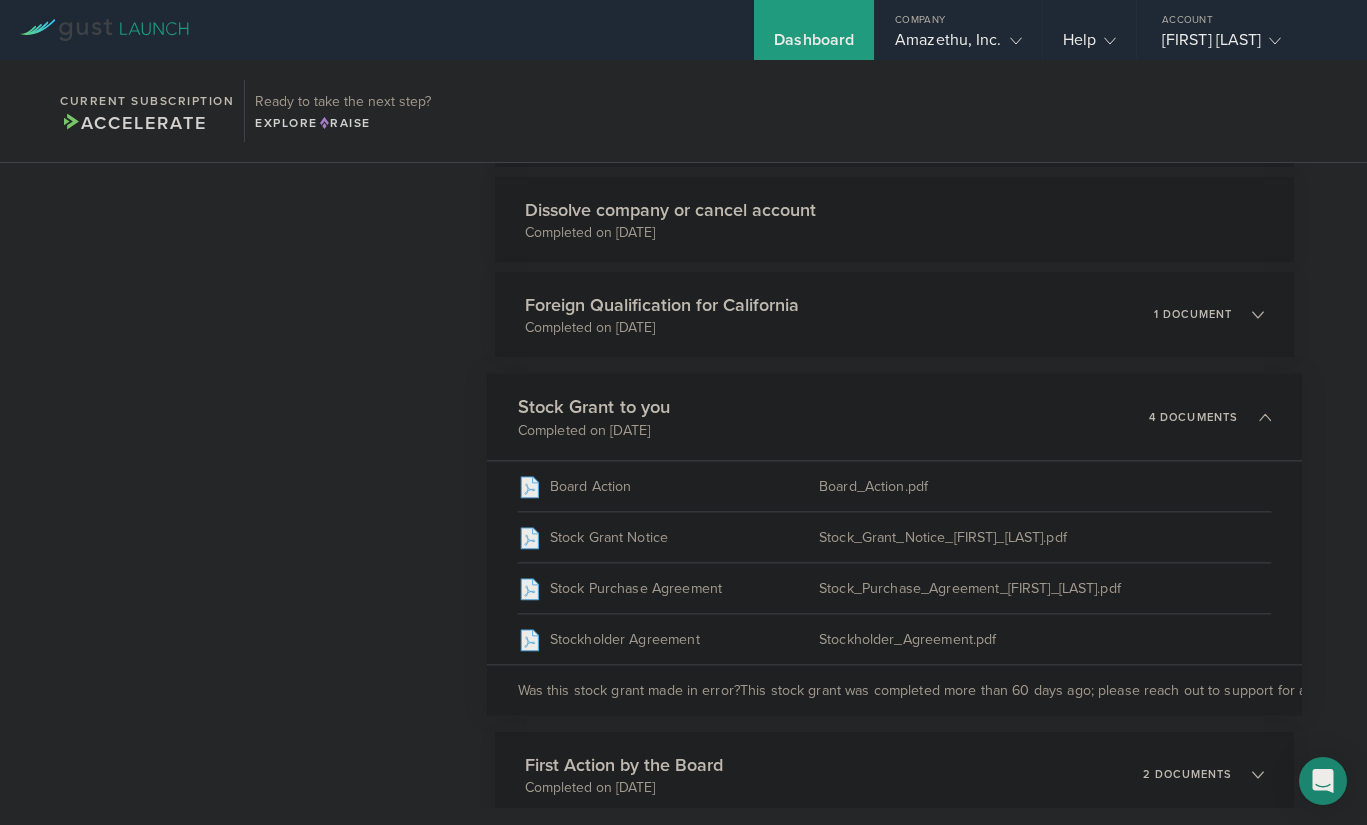 scroll, scrollTop: 2100, scrollLeft: 0, axis: vertical 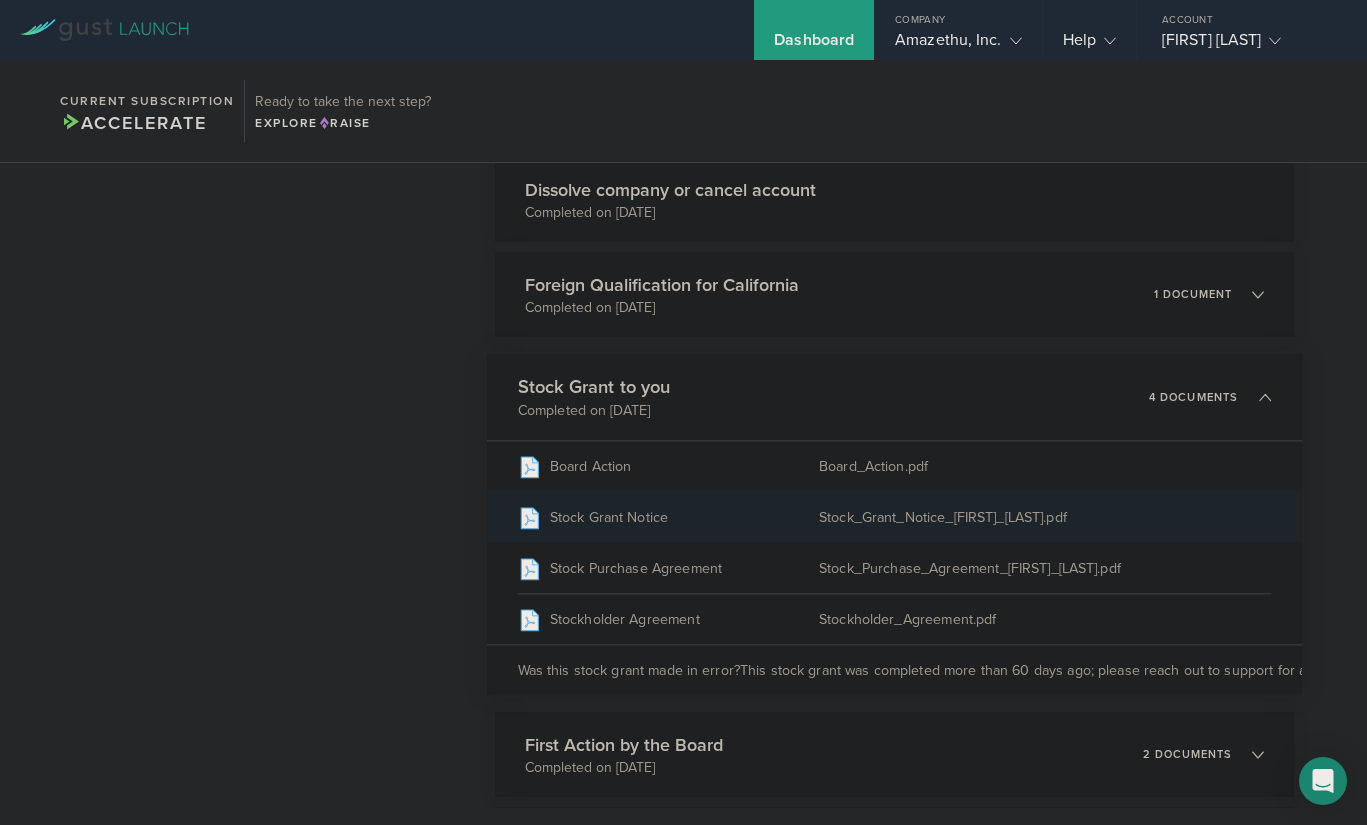 click on "Stock_Grant_Notice_Tunde_[LAST].pdf" at bounding box center (1045, 517) 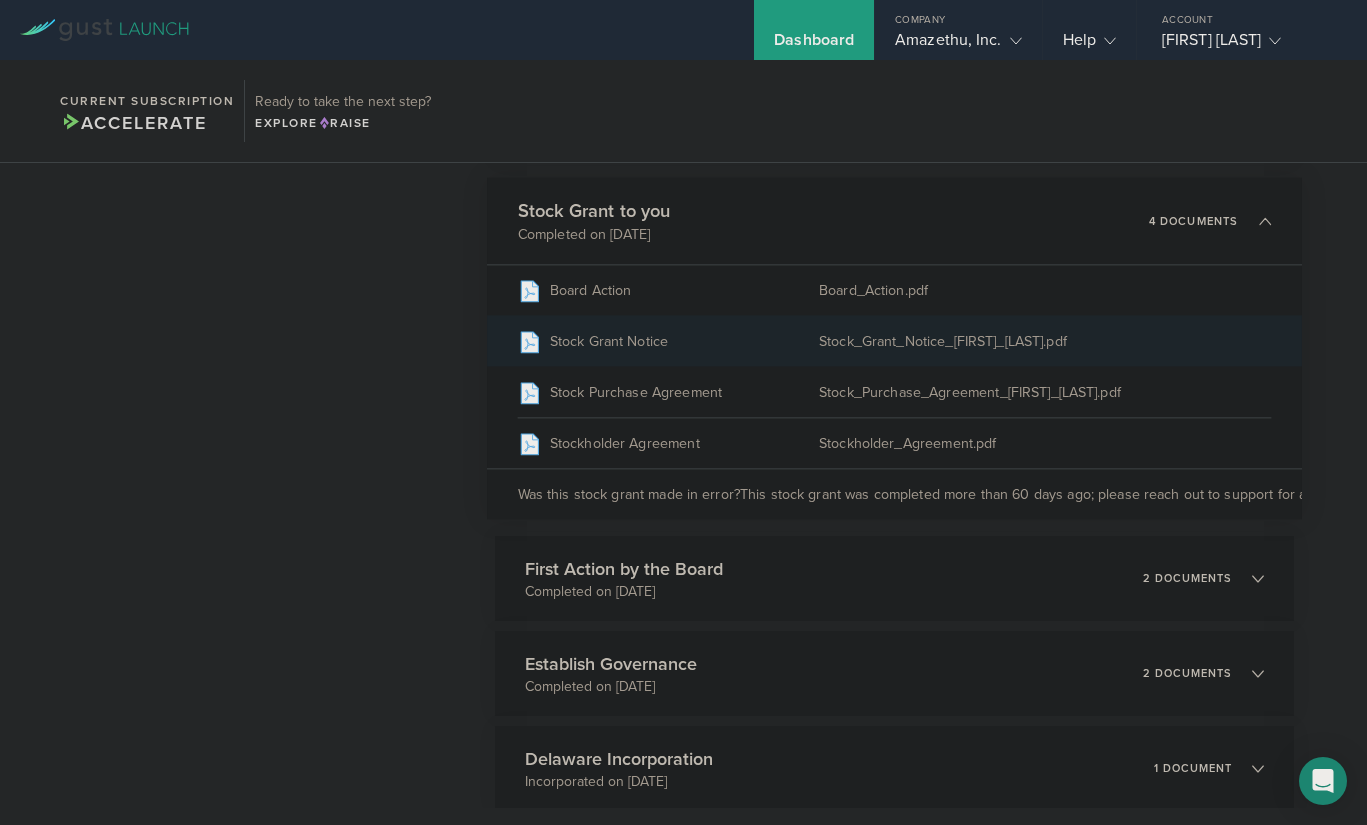 scroll, scrollTop: 2004, scrollLeft: 0, axis: vertical 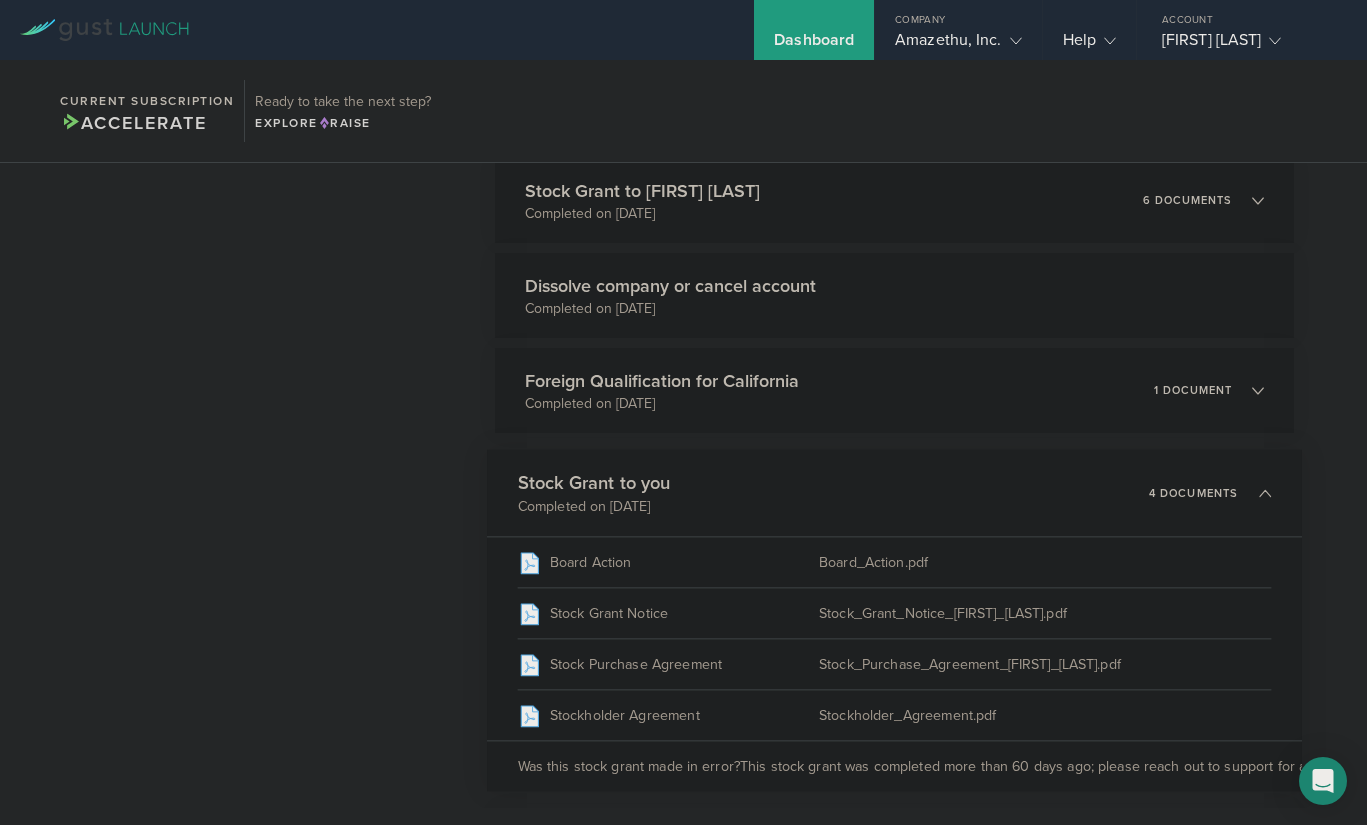 click on "Stock Grant to you Completed on Dec 4, 2020  4 documents" at bounding box center [894, 493] 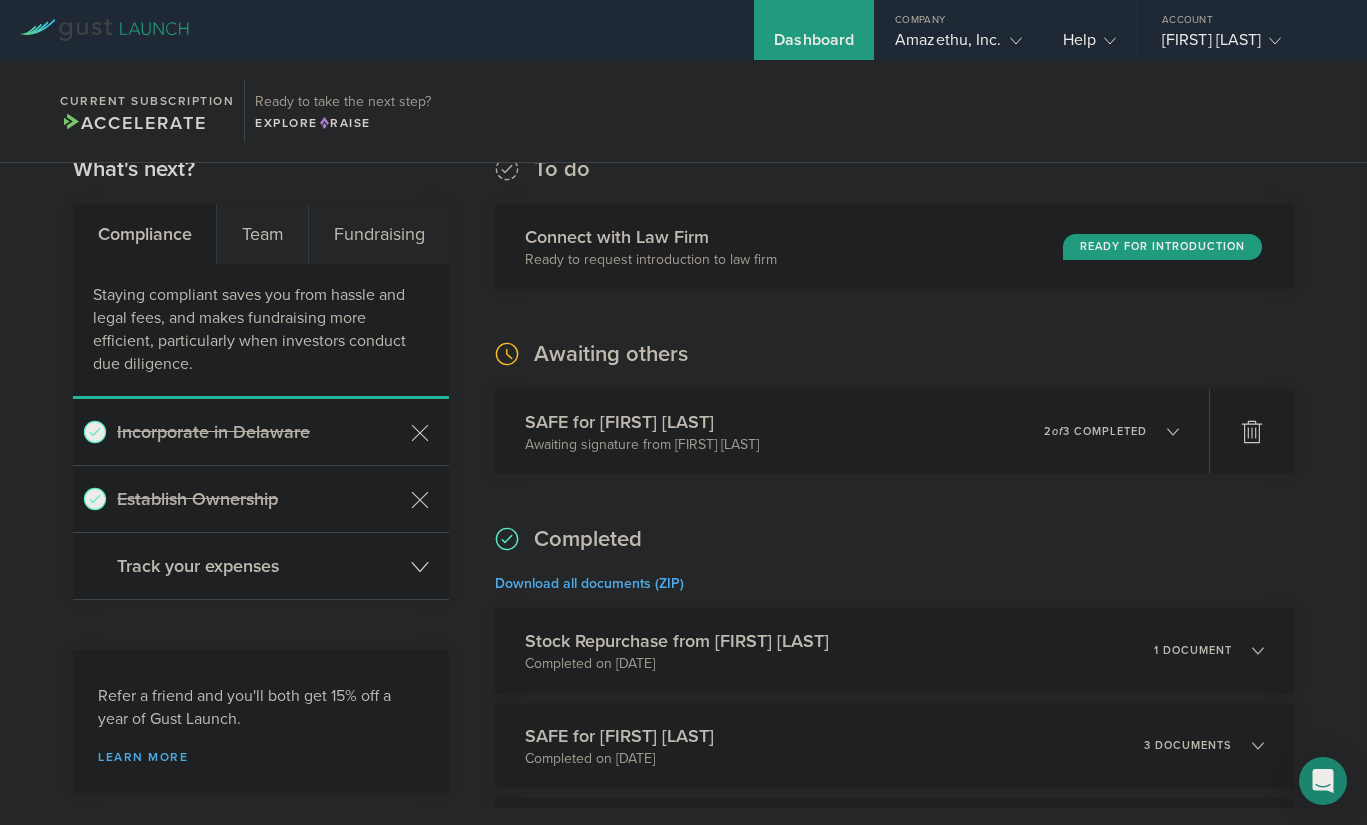 scroll, scrollTop: 0, scrollLeft: 0, axis: both 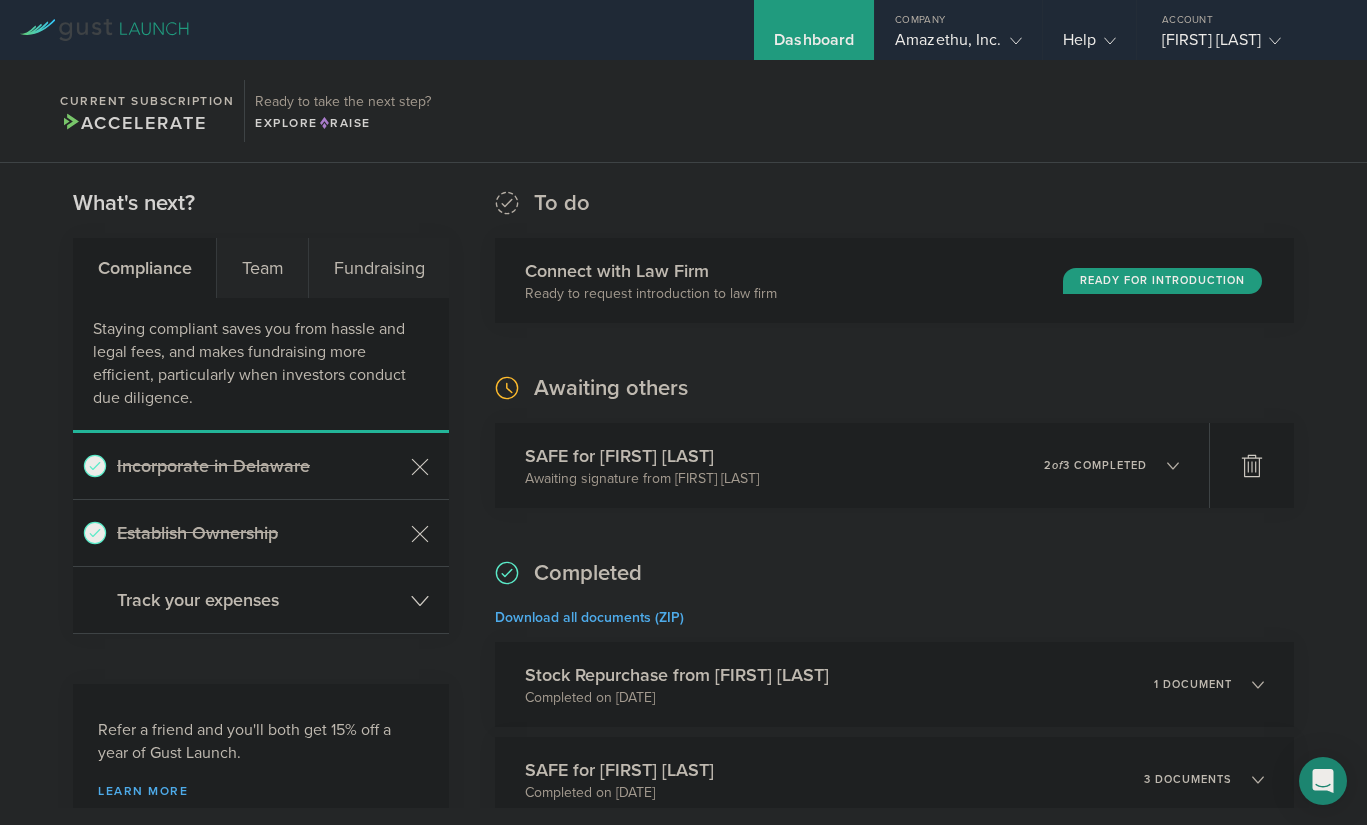 drag, startPoint x: 1002, startPoint y: 44, endPoint x: 920, endPoint y: 90, distance: 94.02127 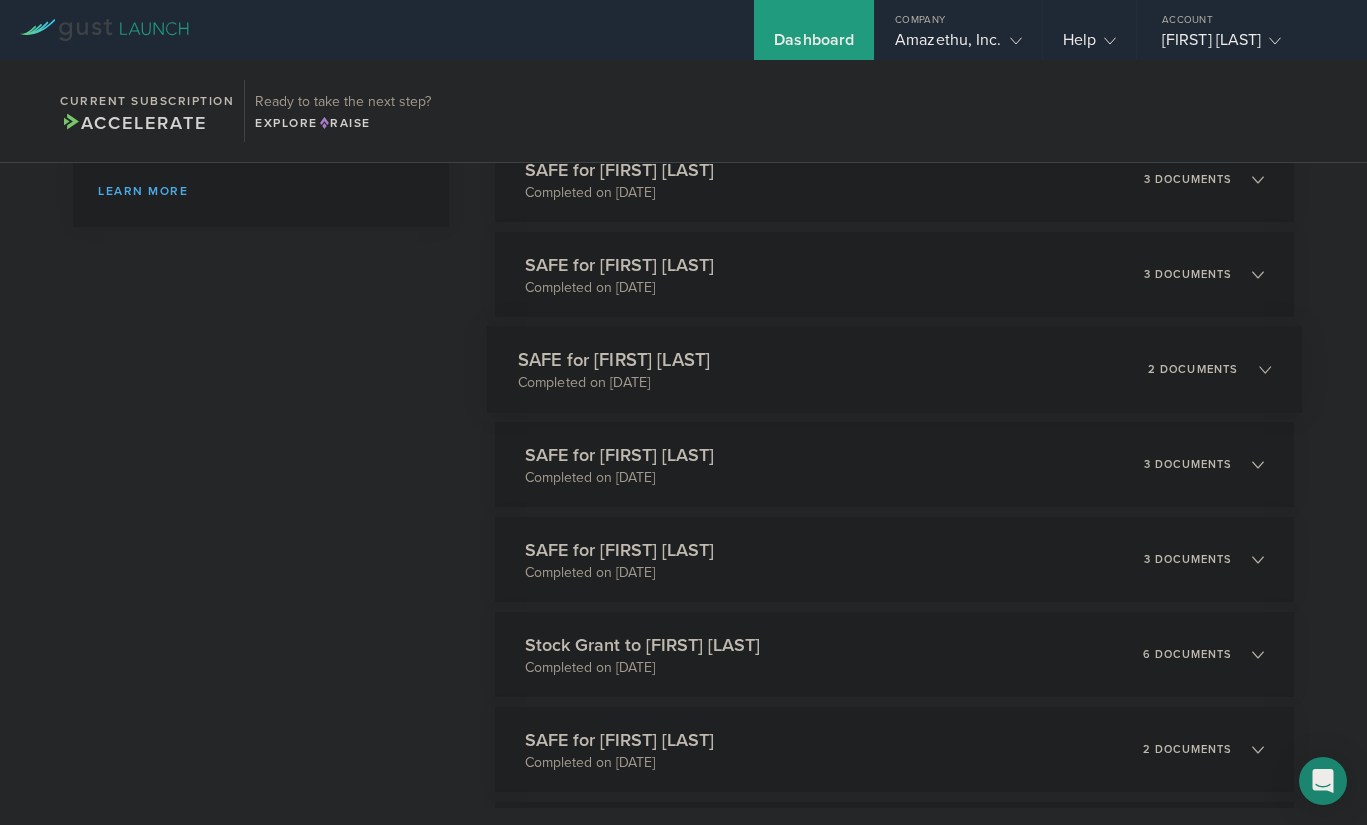 scroll, scrollTop: 700, scrollLeft: 0, axis: vertical 